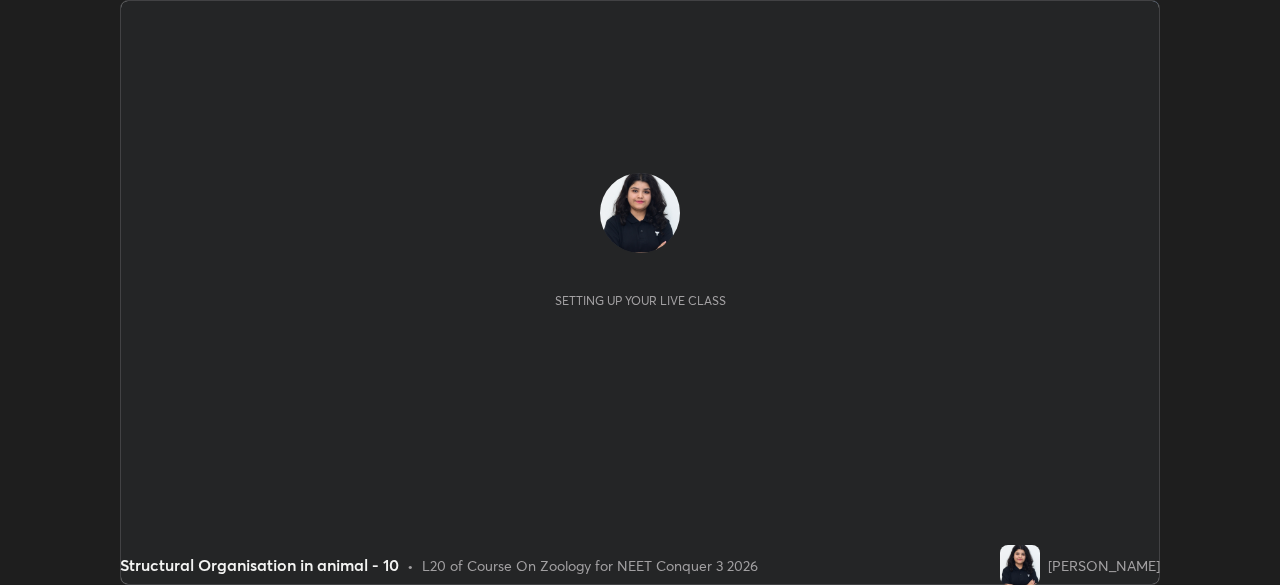 scroll, scrollTop: 0, scrollLeft: 0, axis: both 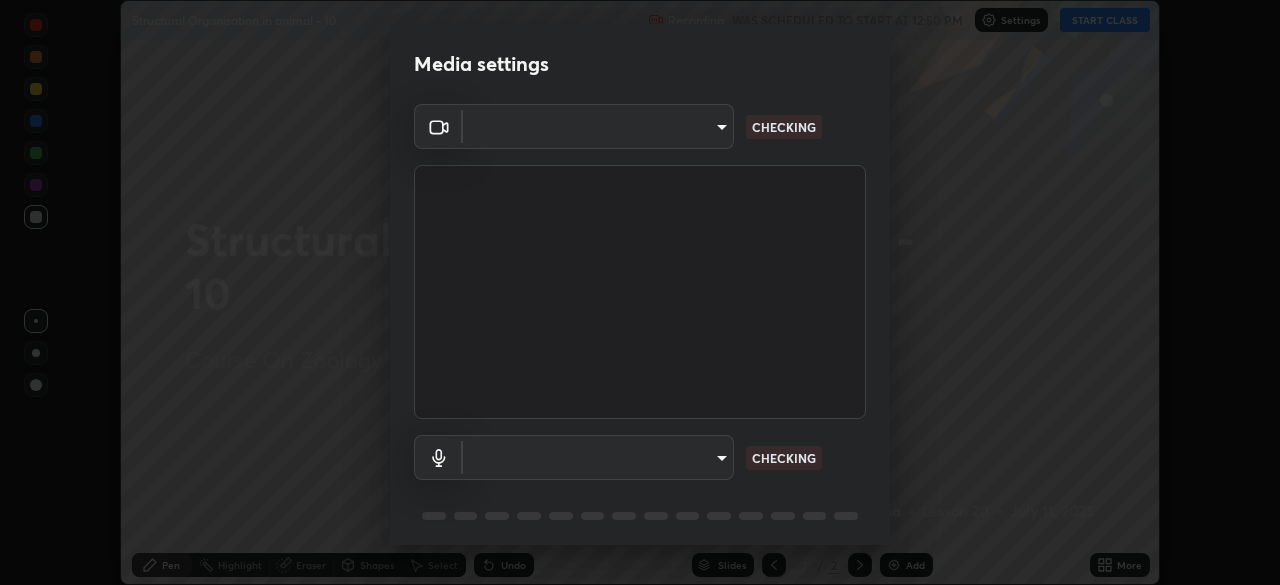 type on "bc685aeedd285d7db1af28b48484641fa4278282599c71468c92a44d82825933" 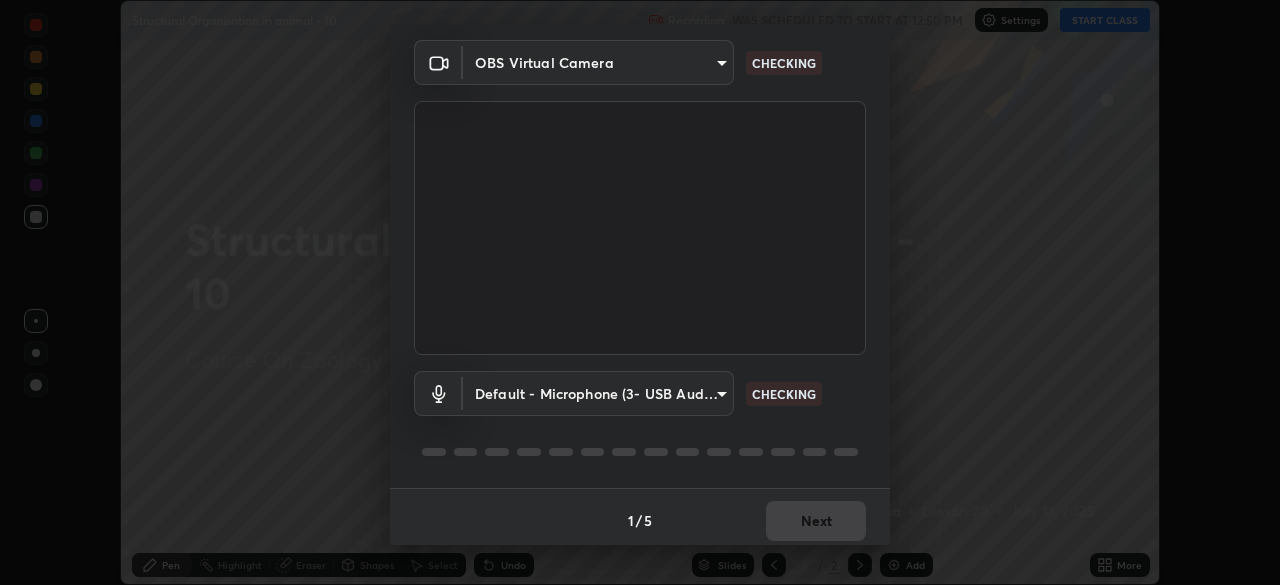 scroll, scrollTop: 71, scrollLeft: 0, axis: vertical 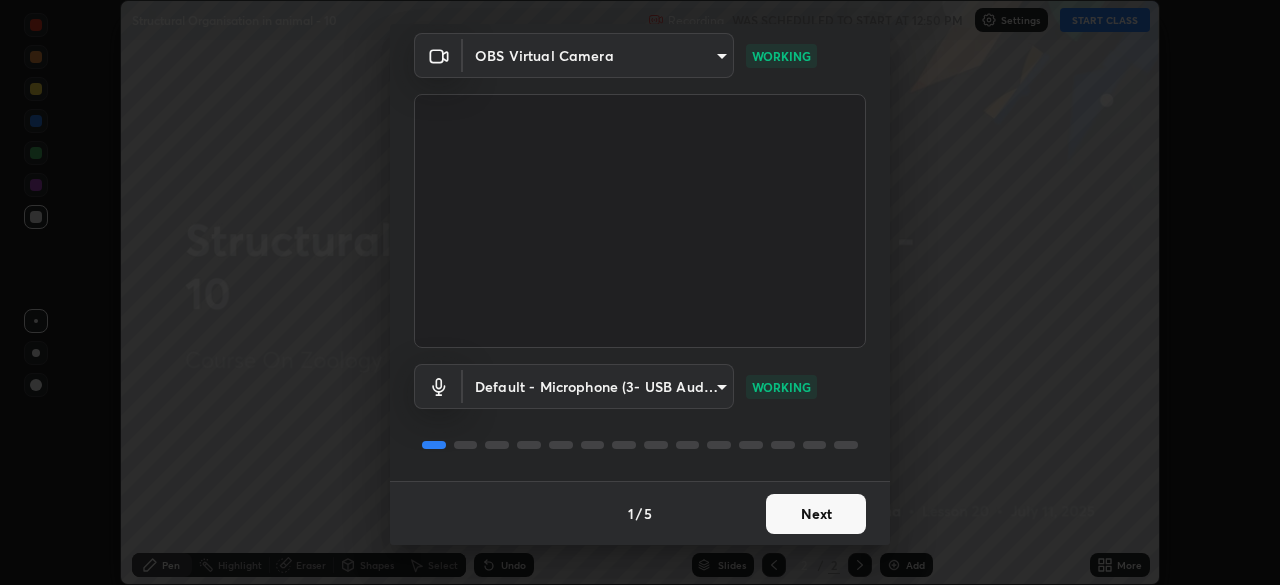 click on "Next" at bounding box center (816, 514) 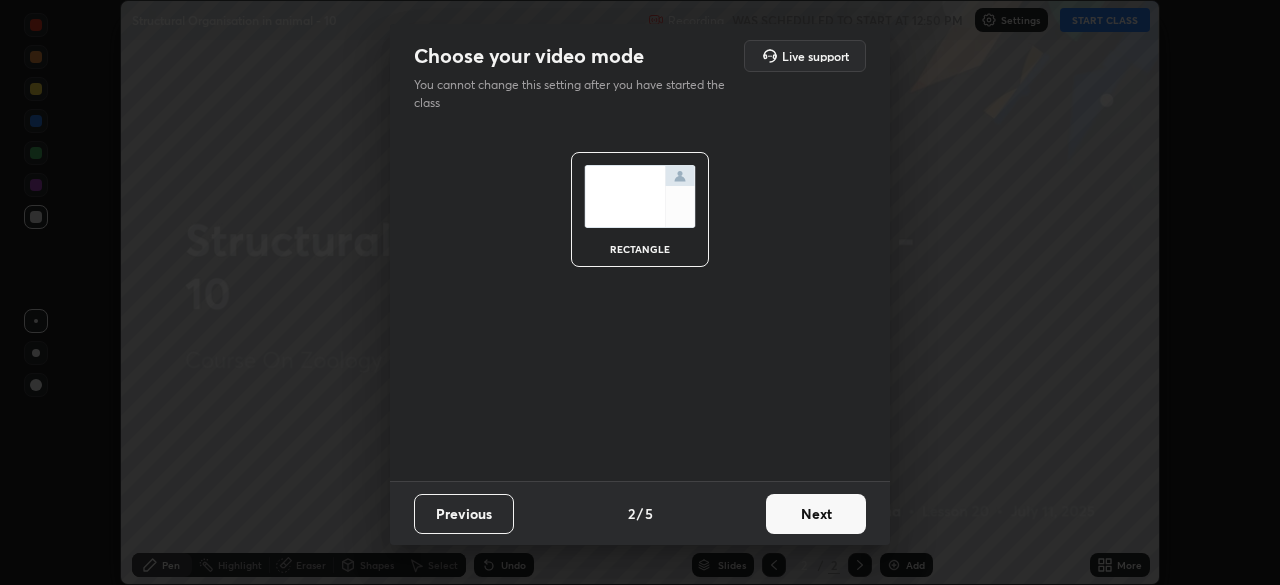 scroll, scrollTop: 0, scrollLeft: 0, axis: both 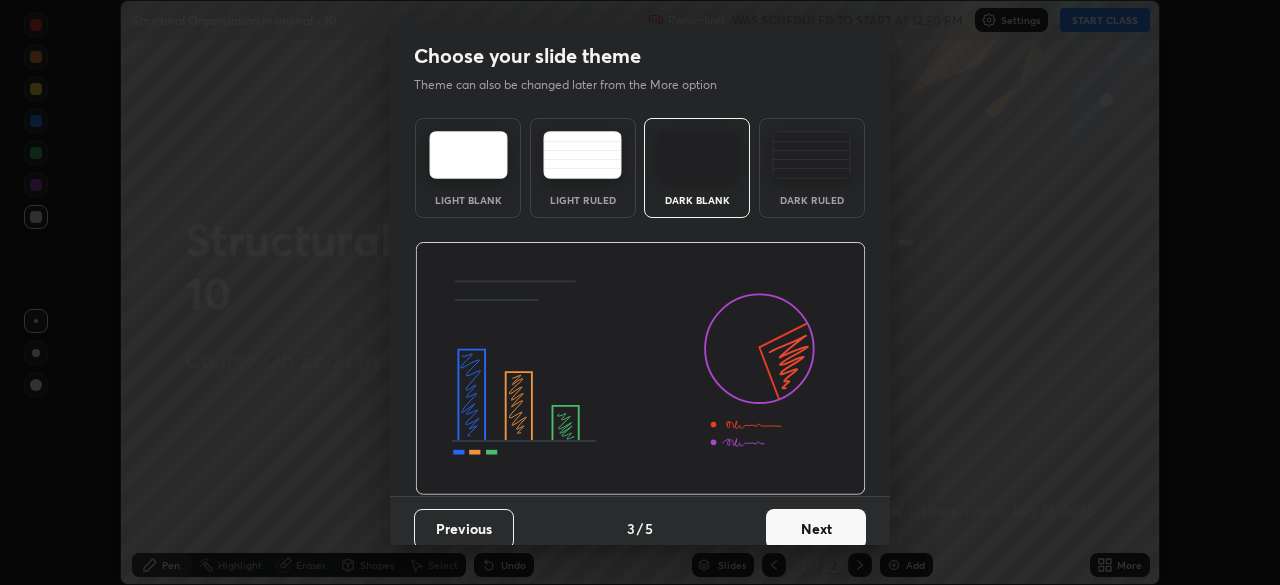 click on "Next" at bounding box center [816, 529] 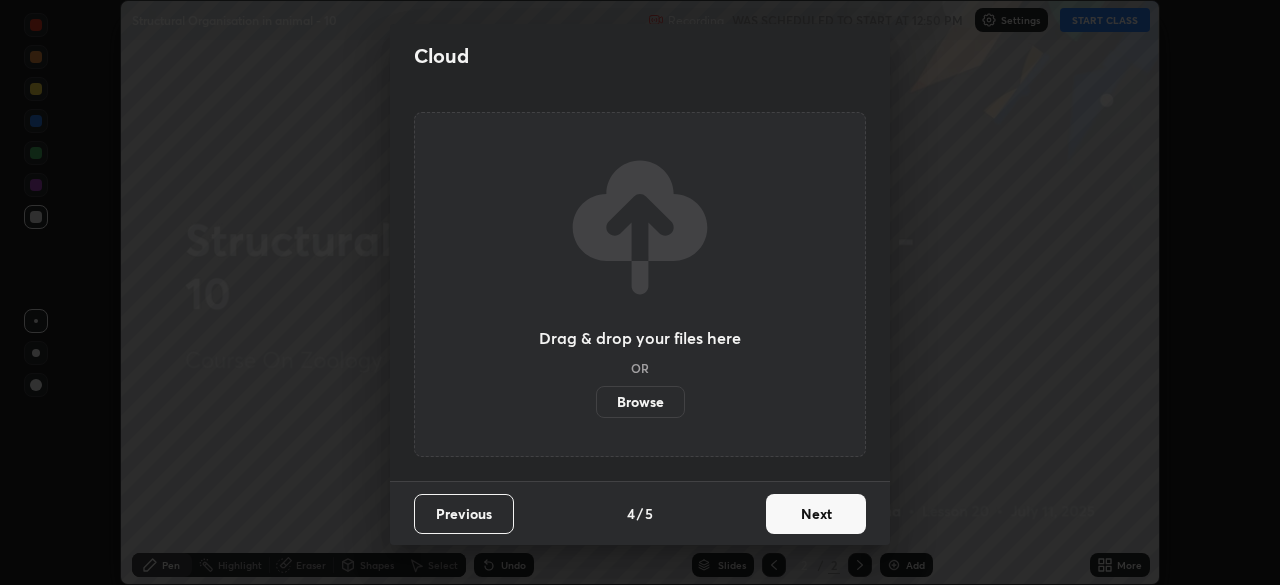 click on "Browse" at bounding box center (640, 402) 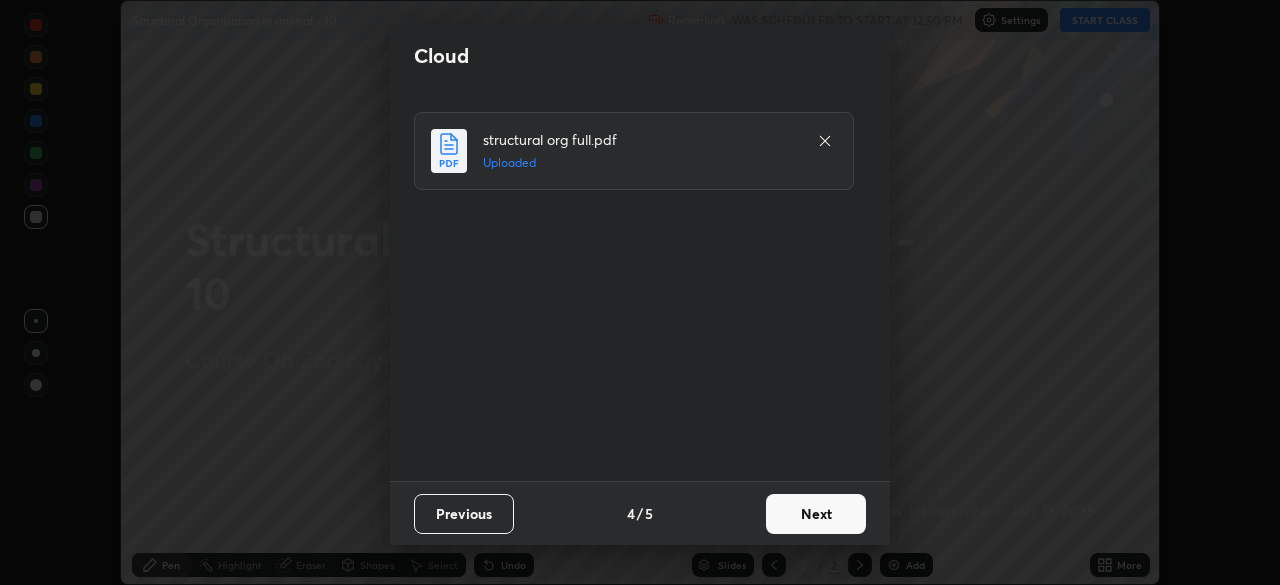 click on "Next" at bounding box center (816, 514) 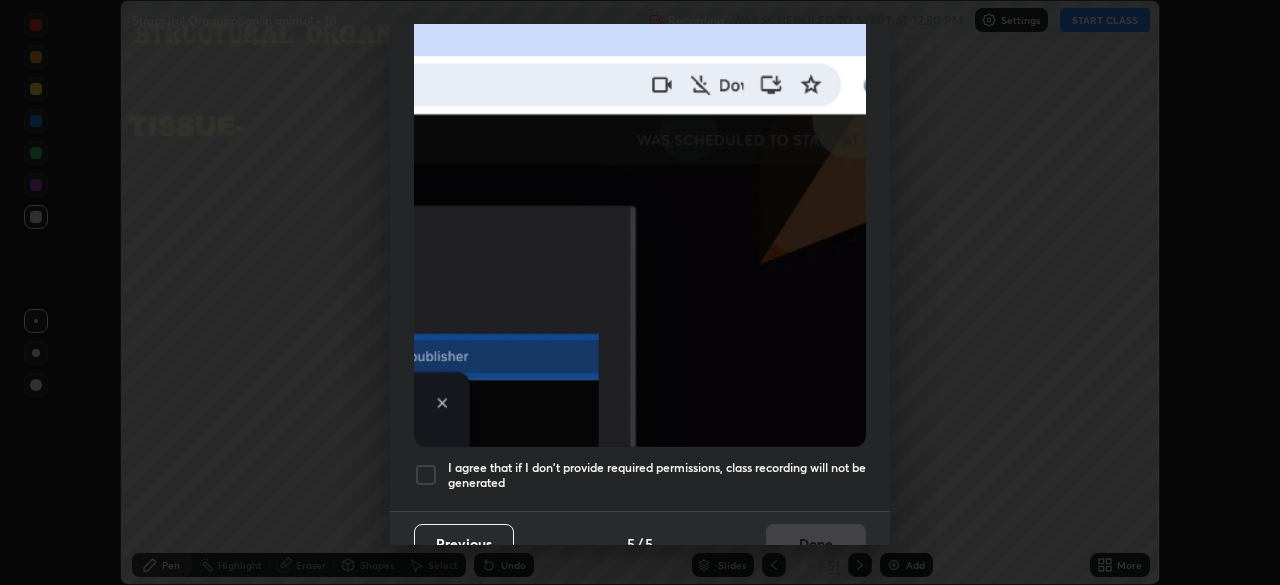 scroll, scrollTop: 479, scrollLeft: 0, axis: vertical 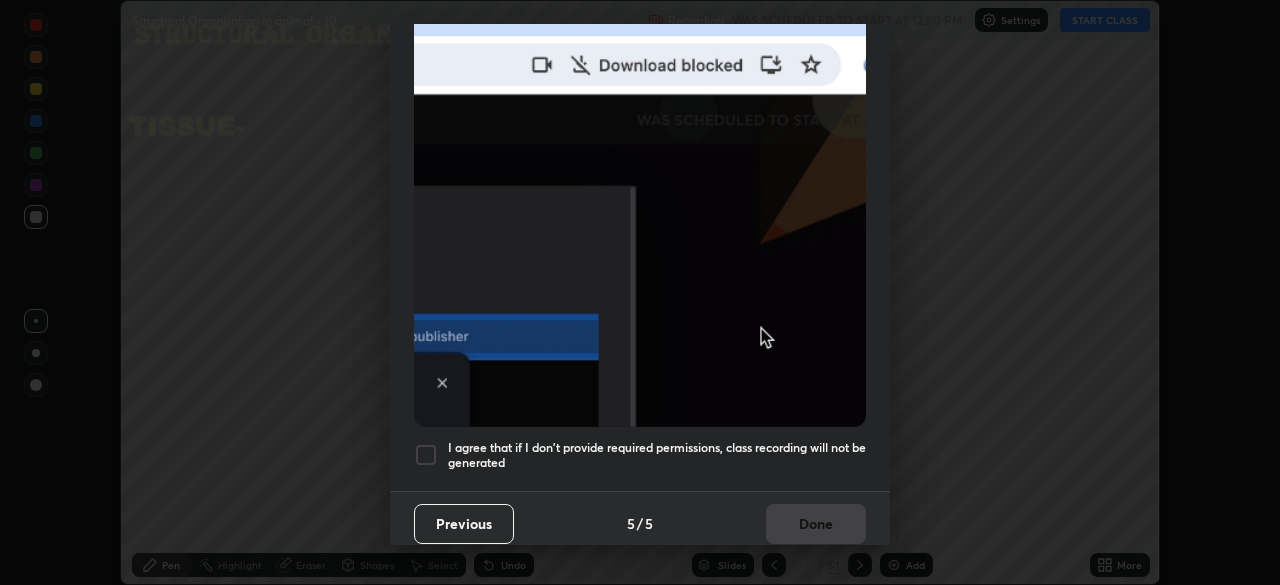 click at bounding box center [426, 455] 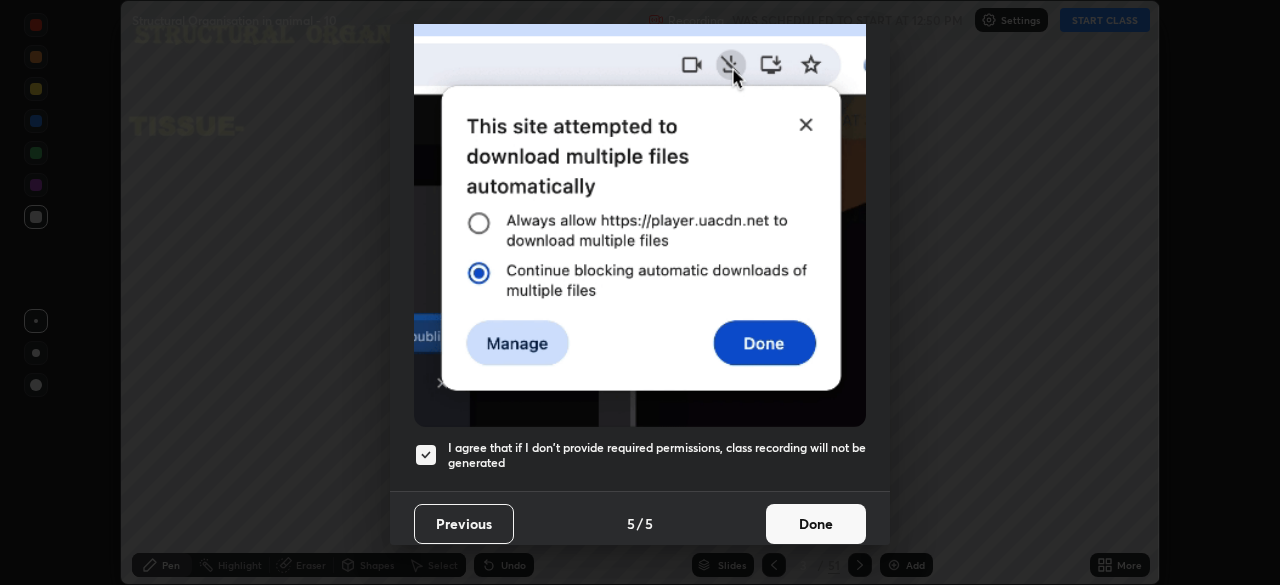 click on "Done" at bounding box center (816, 524) 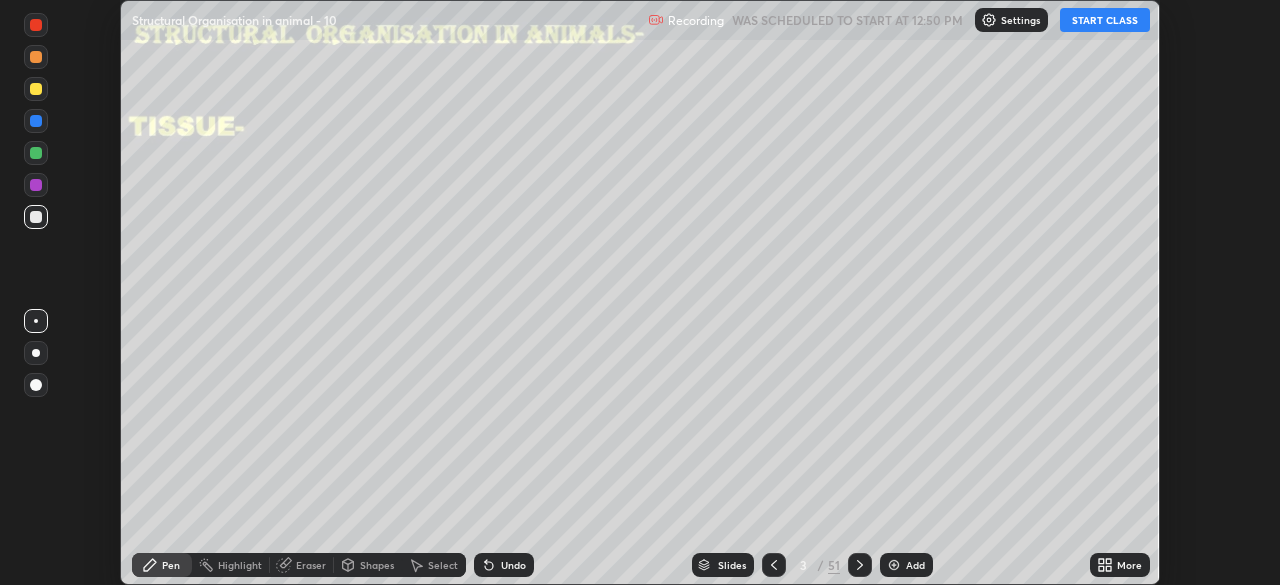 click on "START CLASS" at bounding box center (1105, 20) 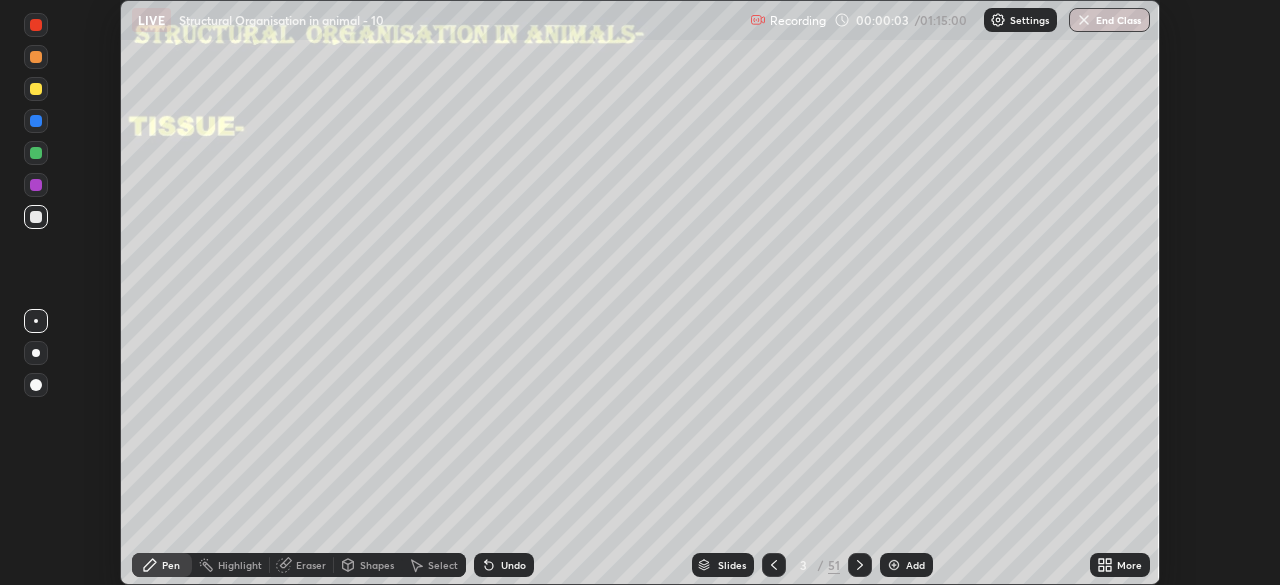 click on "Slides" at bounding box center [732, 565] 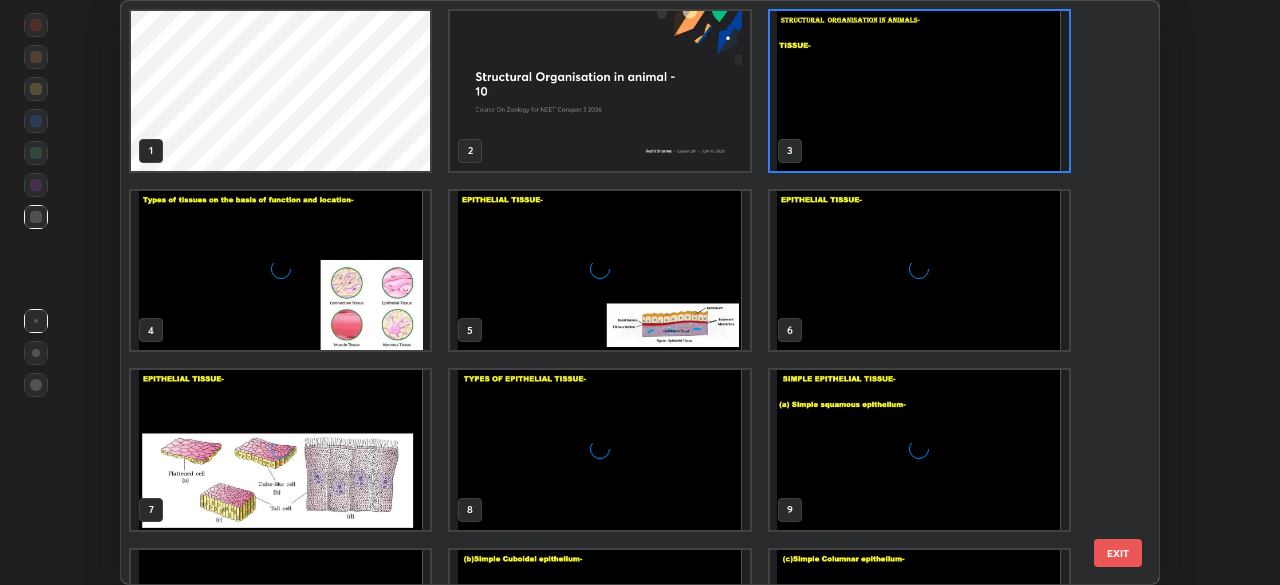 scroll, scrollTop: 7, scrollLeft: 11, axis: both 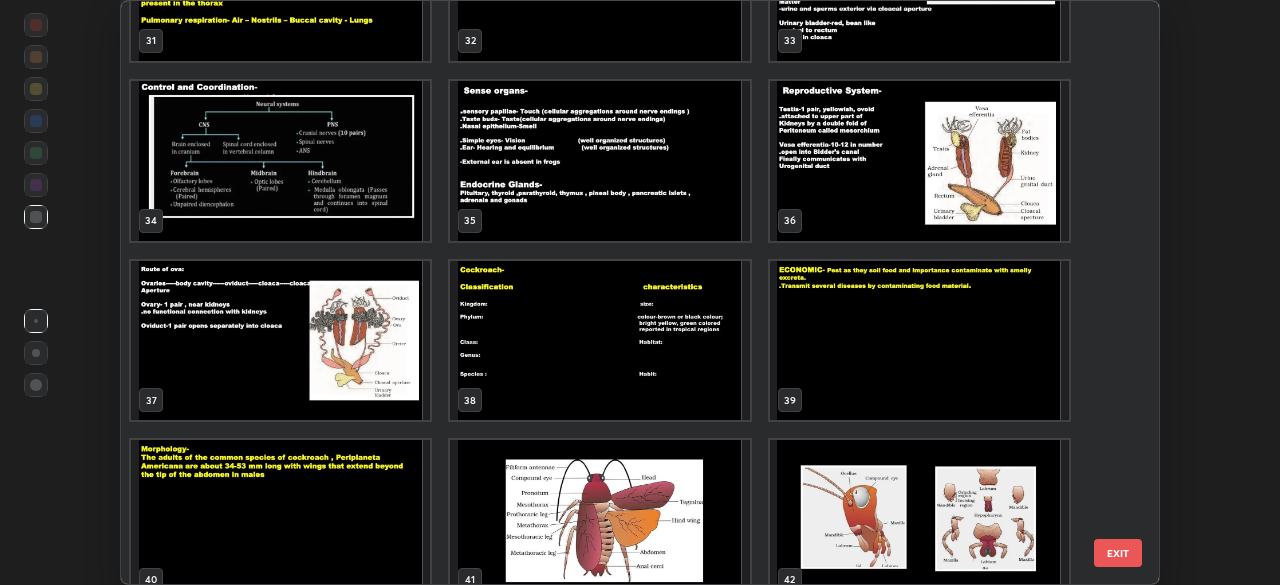 click at bounding box center (599, 341) 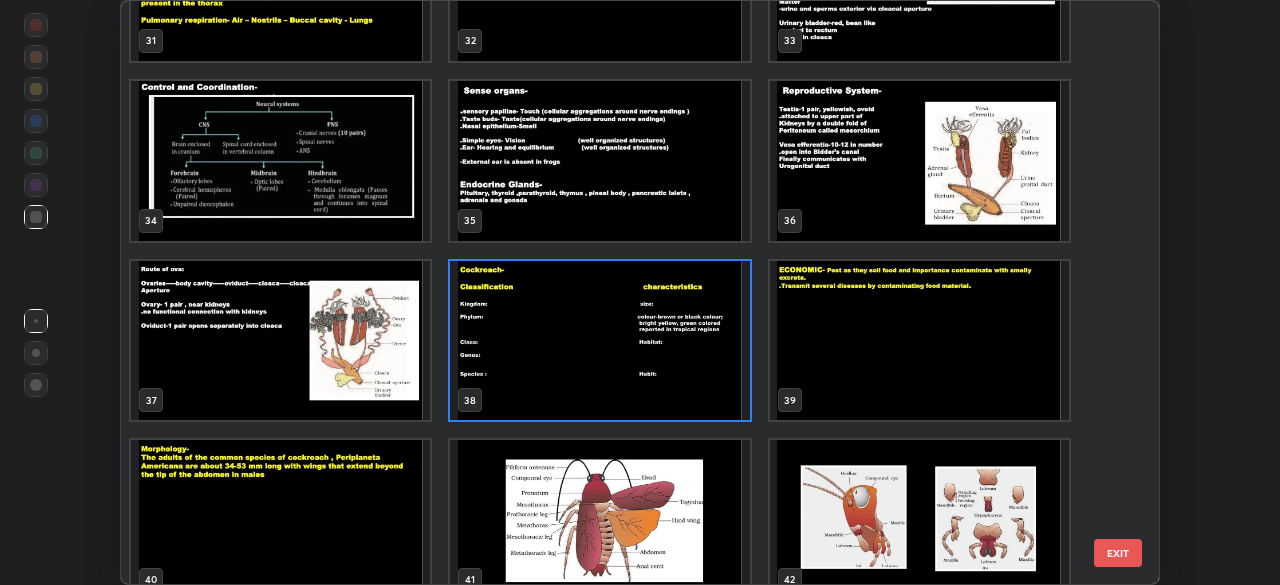 click at bounding box center [599, 341] 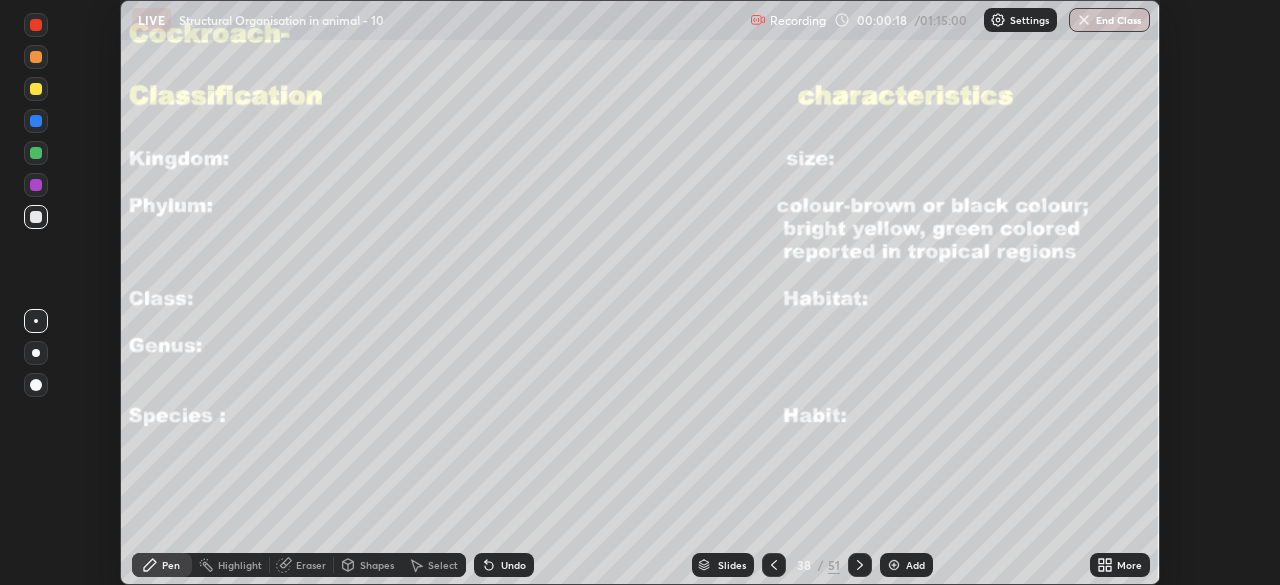 click 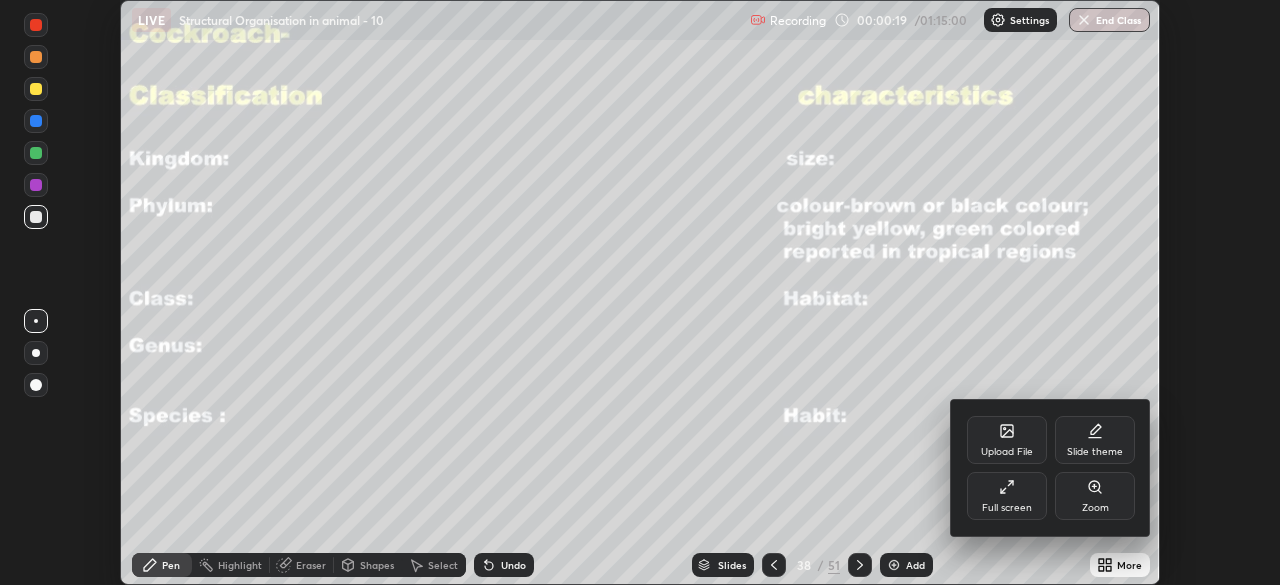 click on "Full screen" at bounding box center (1007, 496) 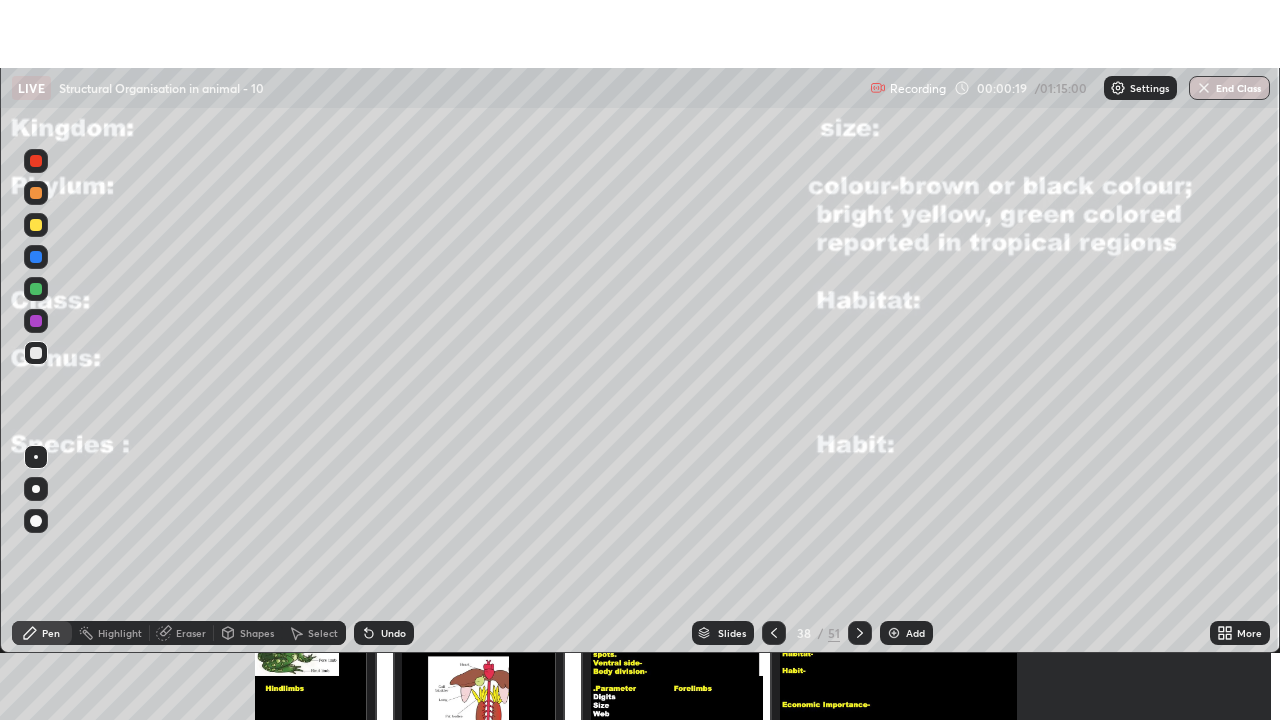 scroll, scrollTop: 99280, scrollLeft: 98720, axis: both 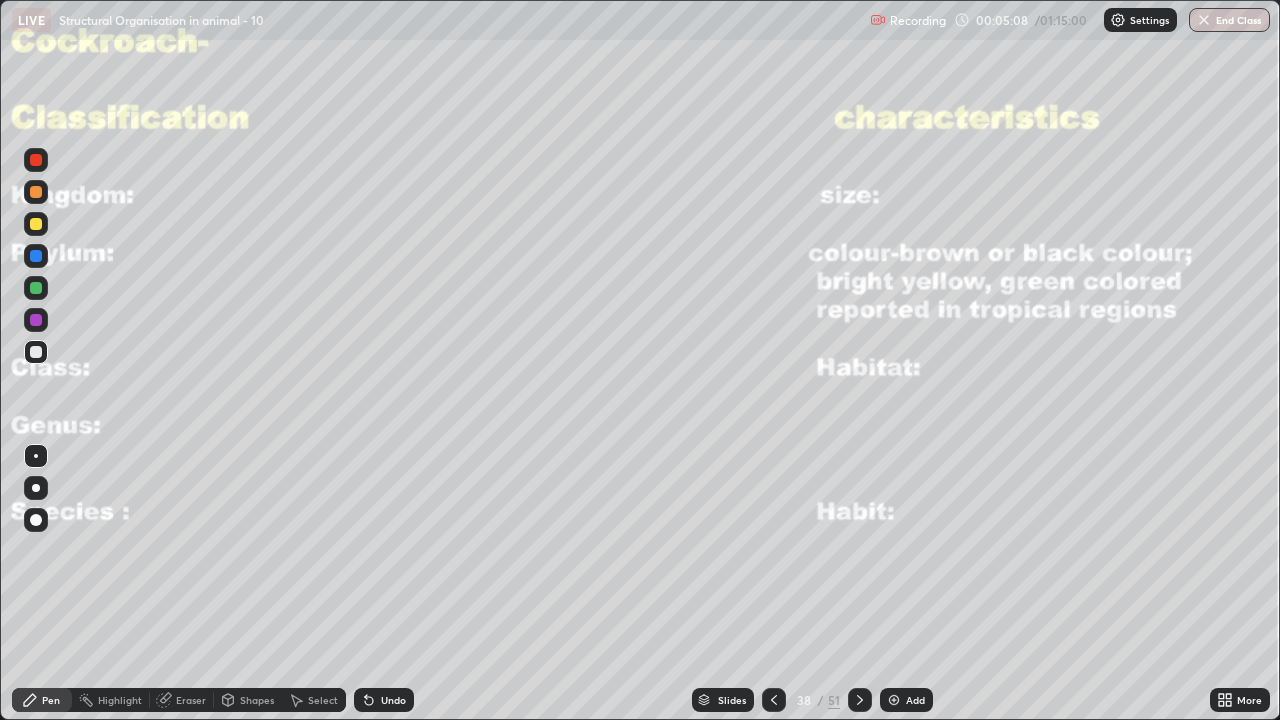 click at bounding box center [860, 700] 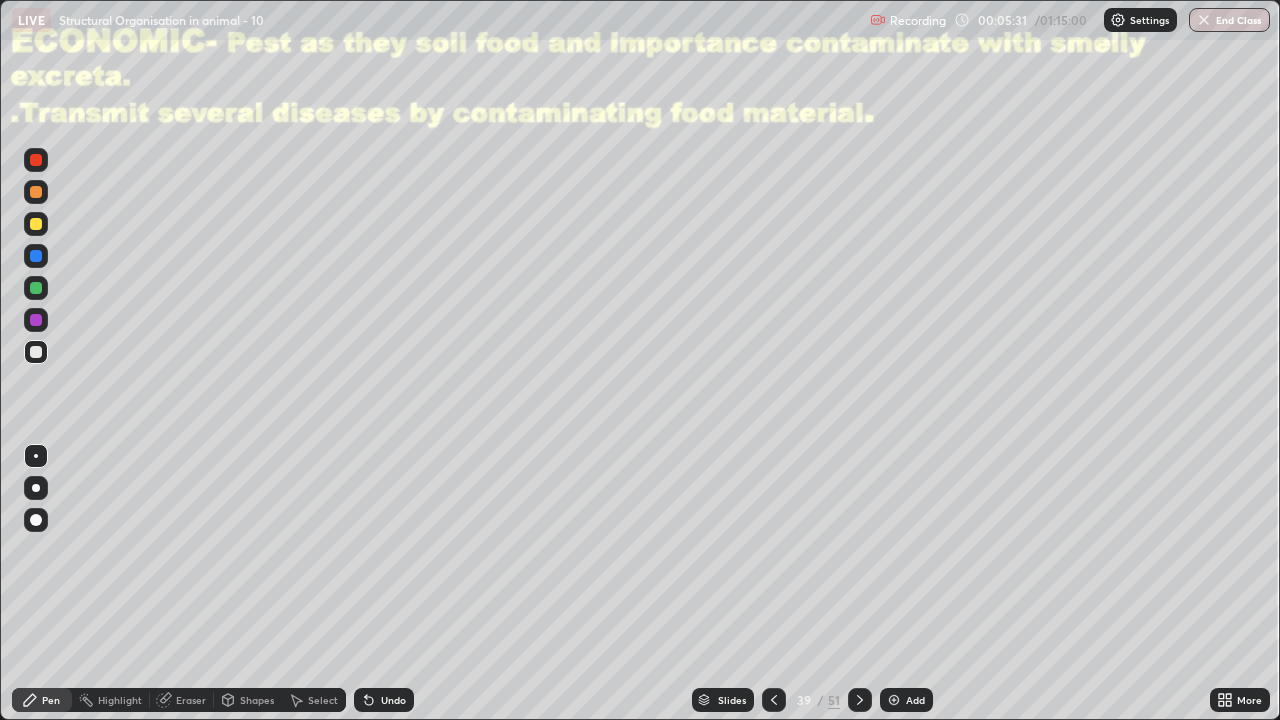 click 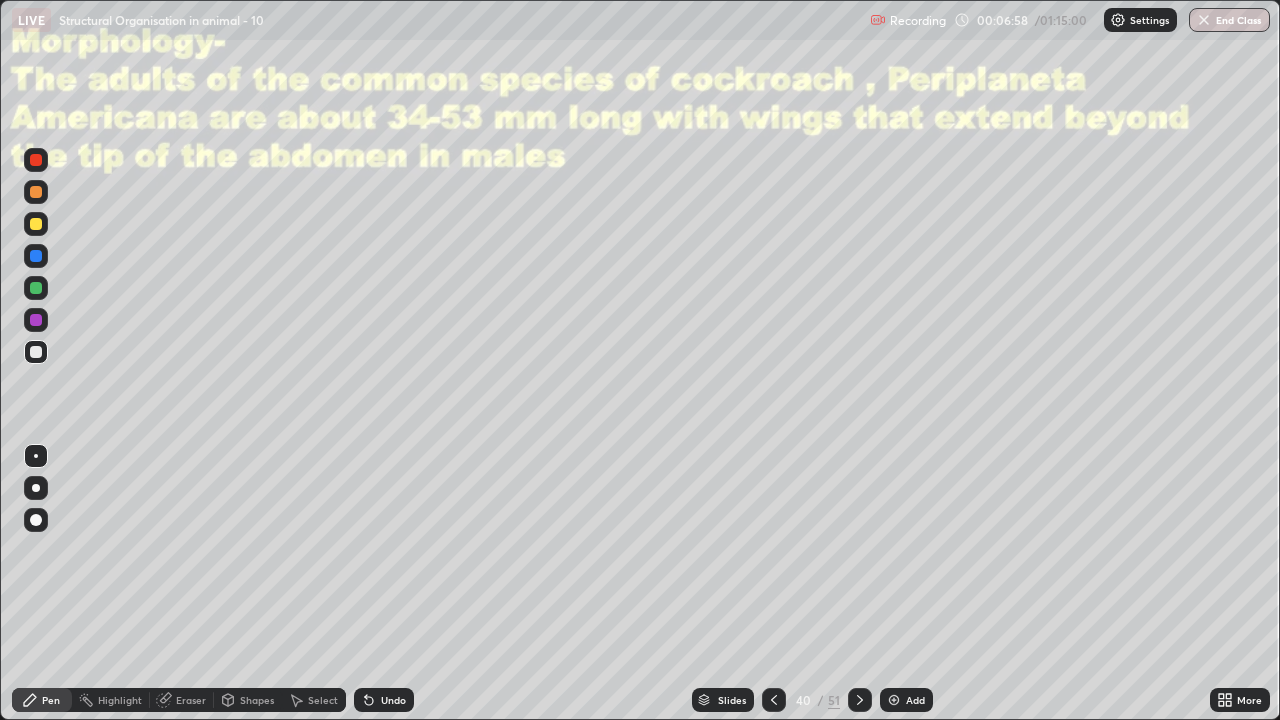 click at bounding box center (36, 352) 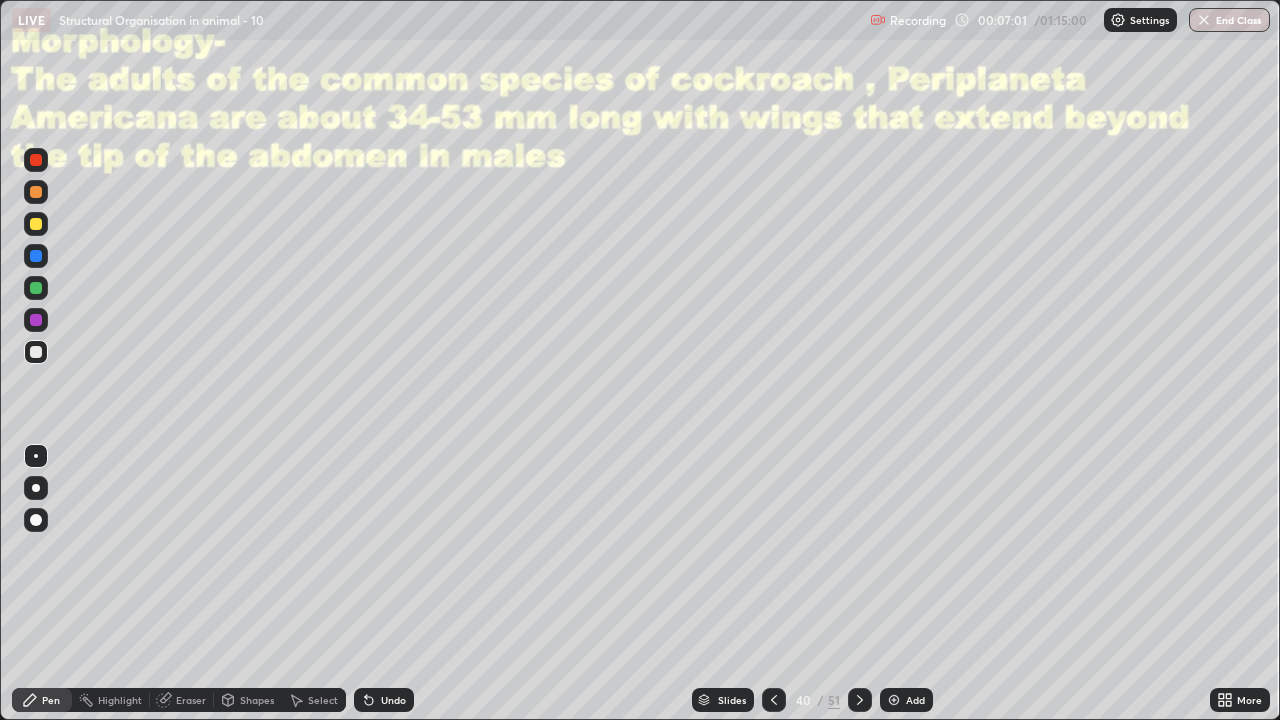 click on "Undo" at bounding box center [384, 700] 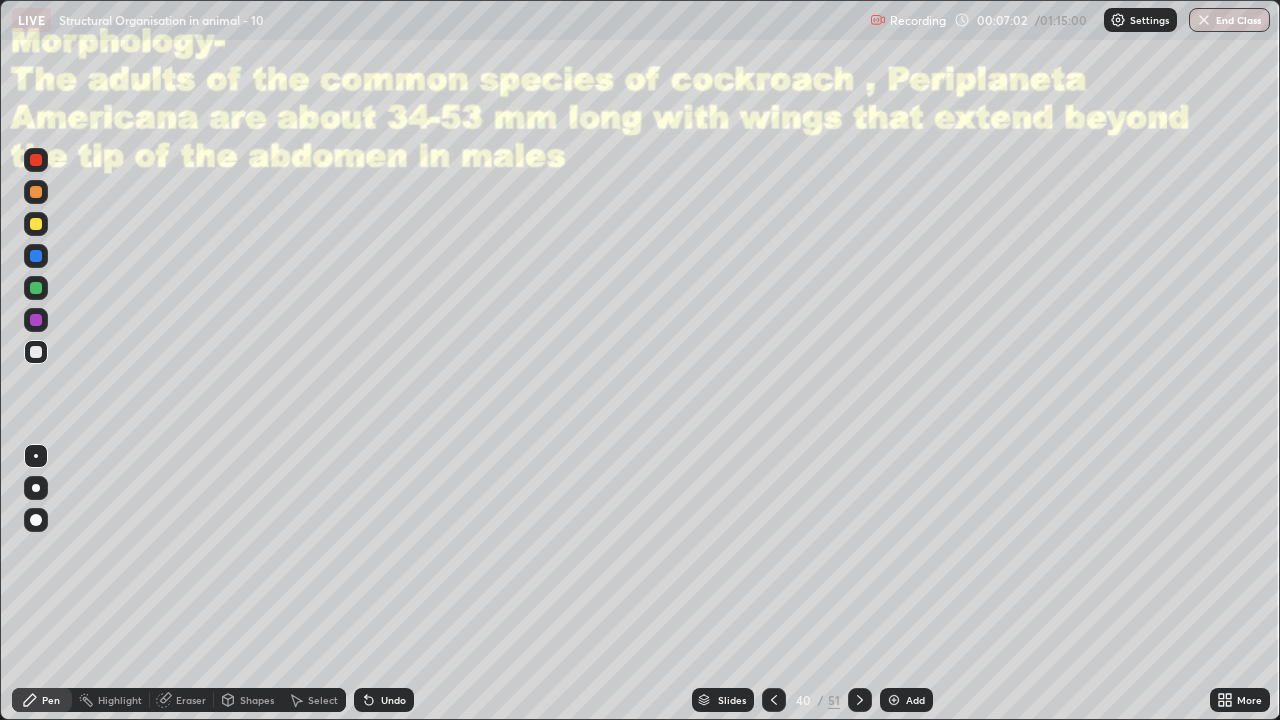 click on "Undo" at bounding box center (384, 700) 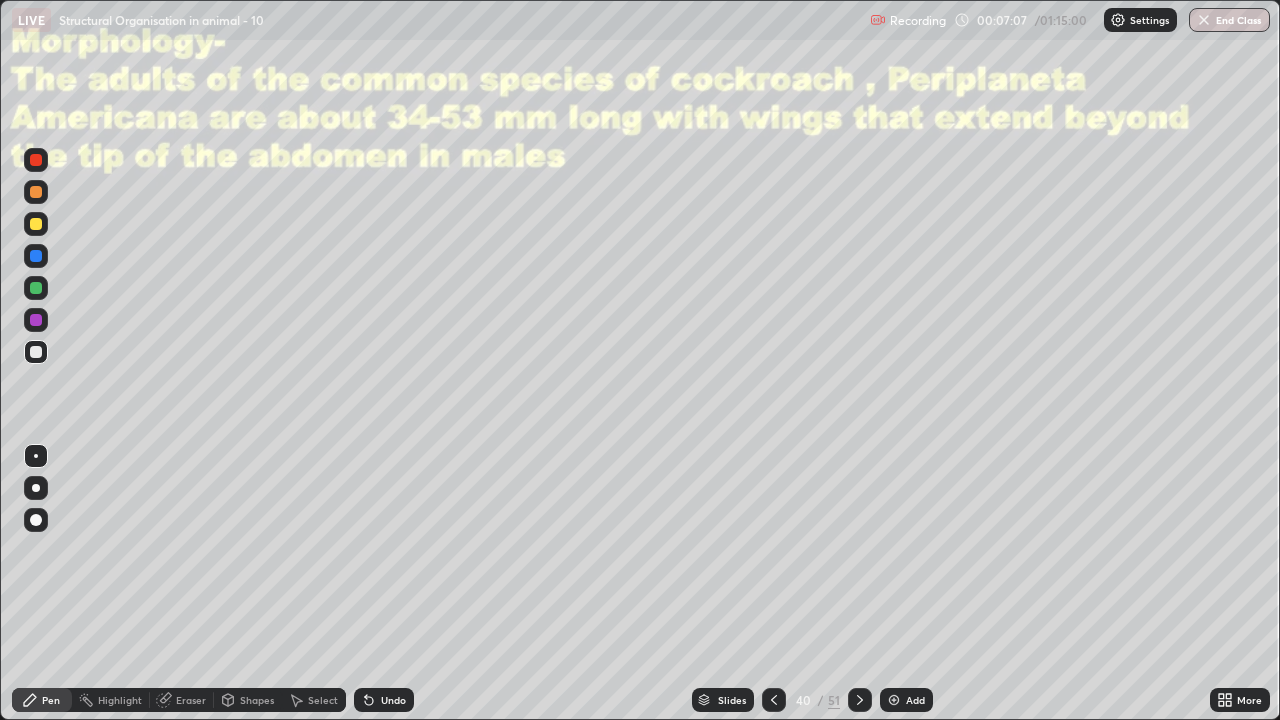click on "Undo" at bounding box center (384, 700) 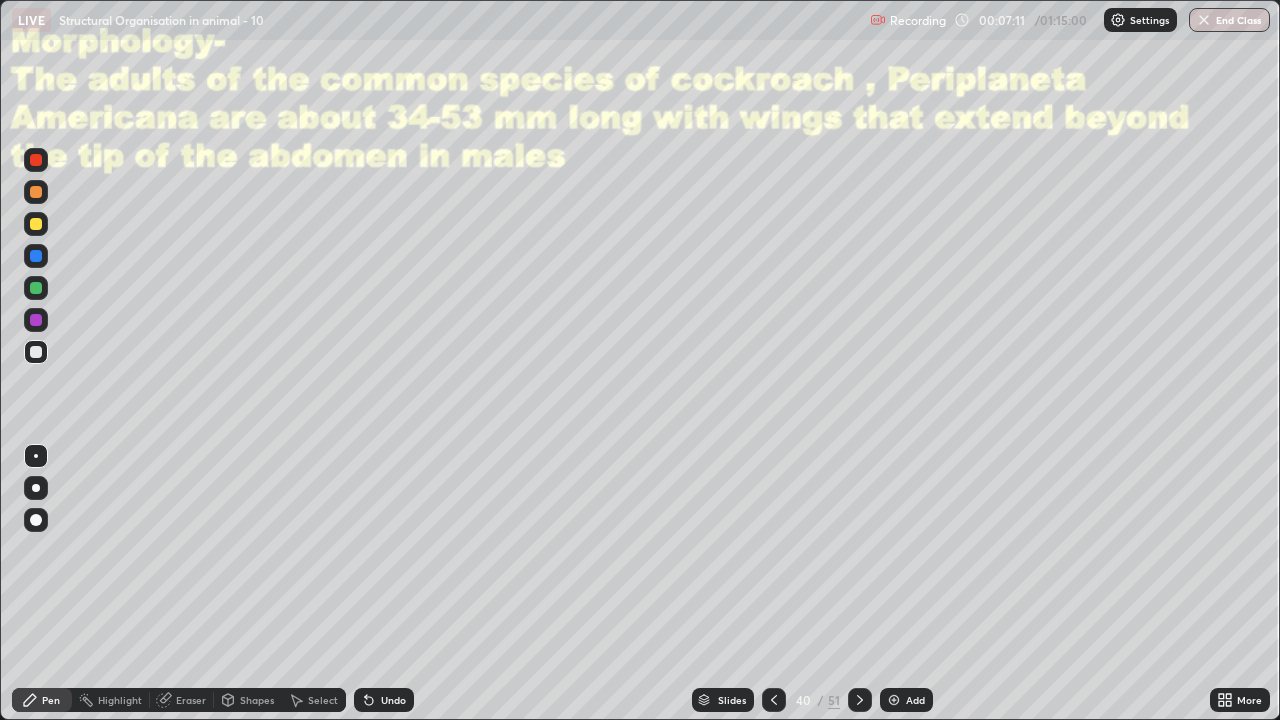 click on "Shapes" at bounding box center (257, 700) 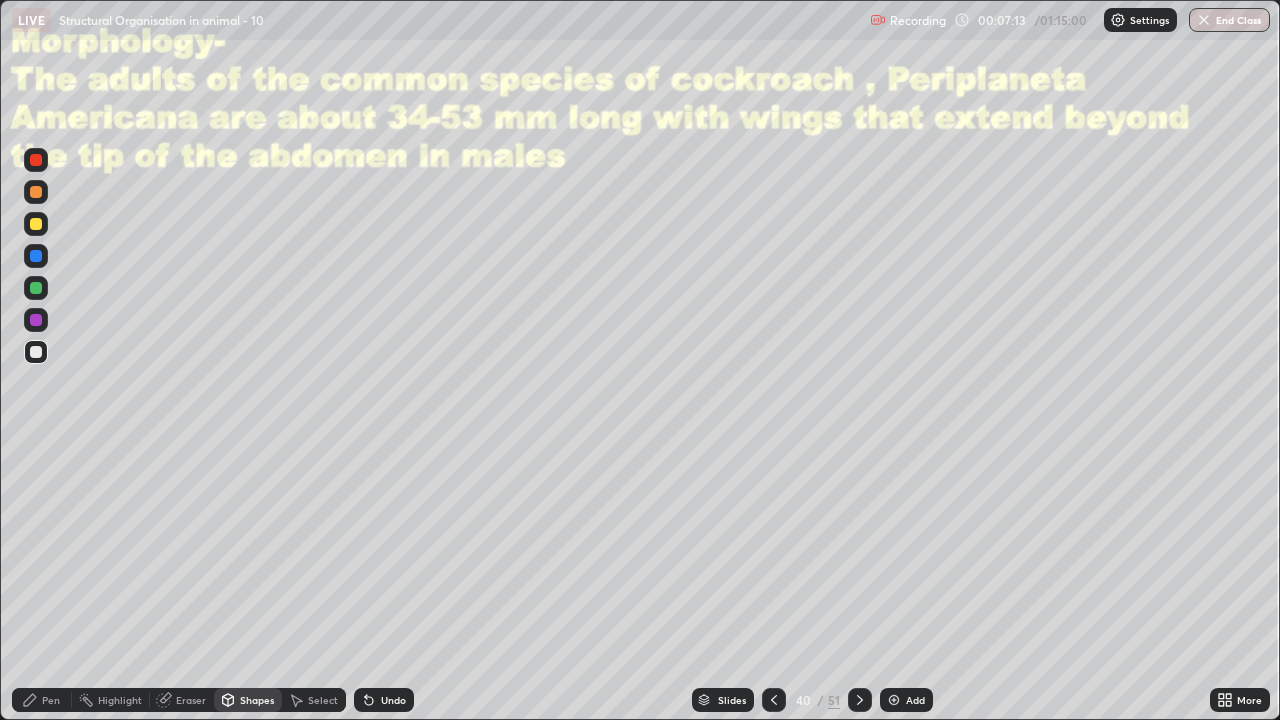 click on "Eraser" at bounding box center [191, 700] 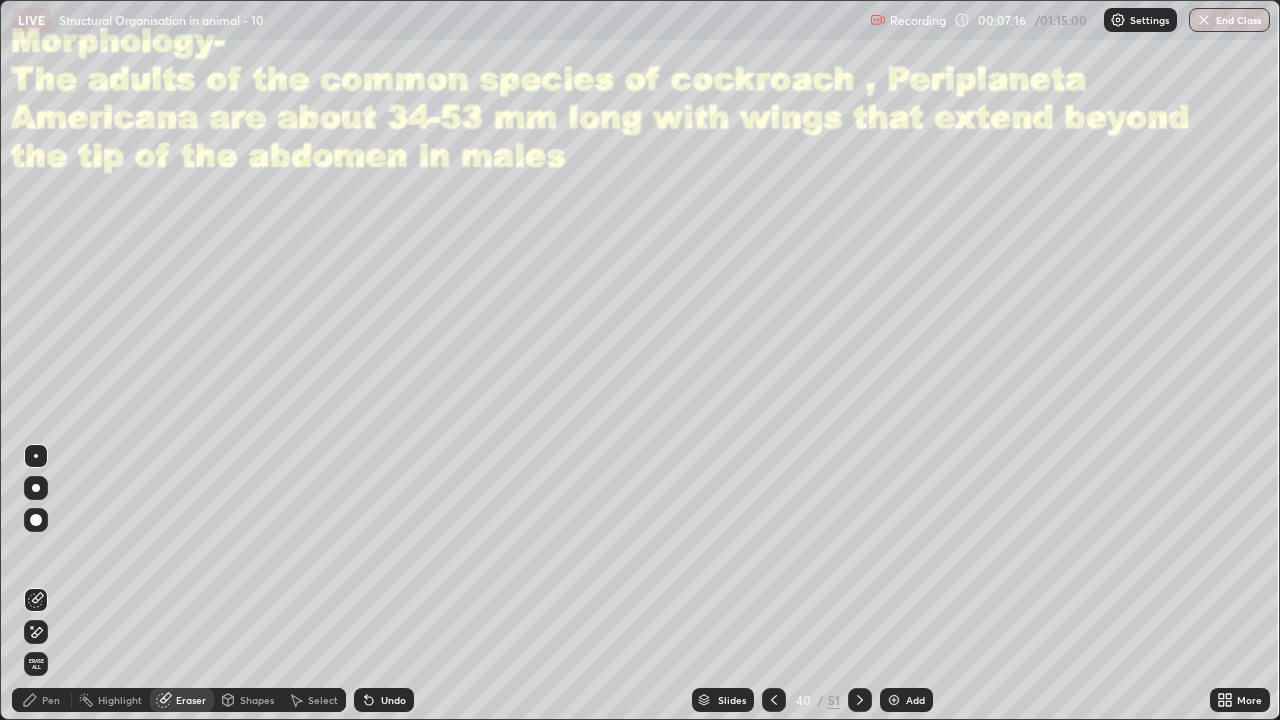 click on "Pen" at bounding box center [51, 700] 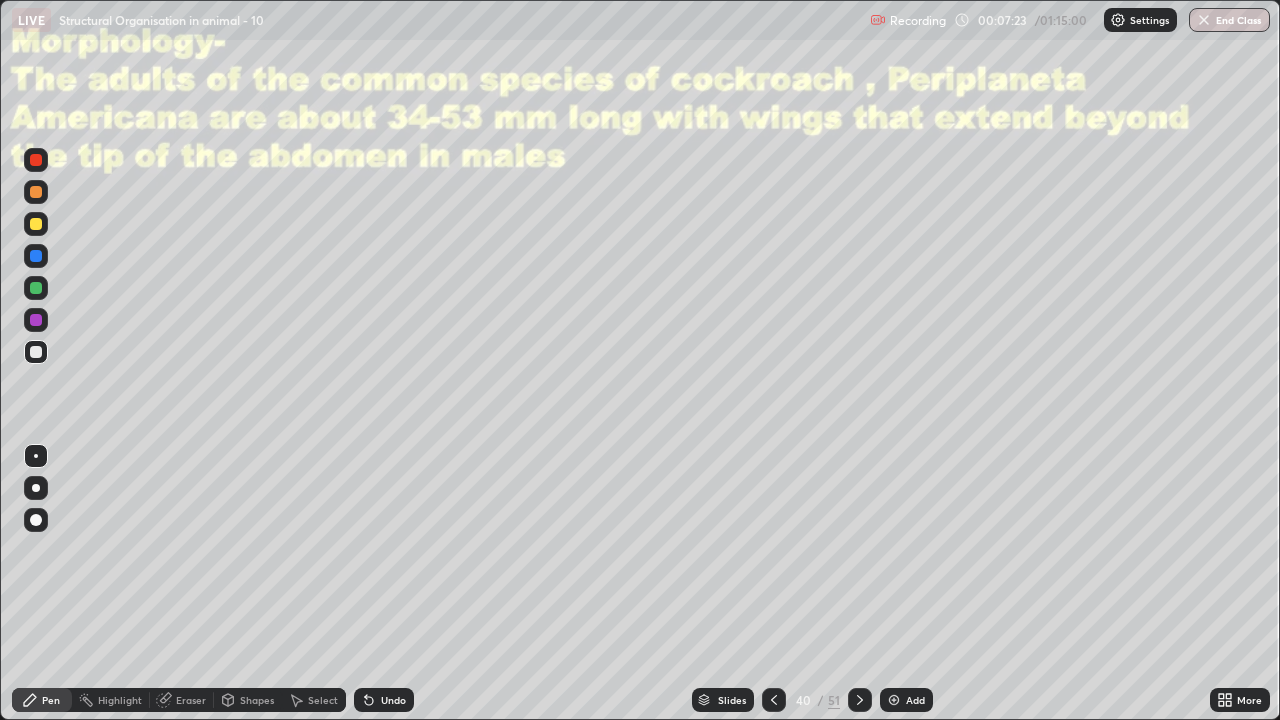 click at bounding box center [36, 288] 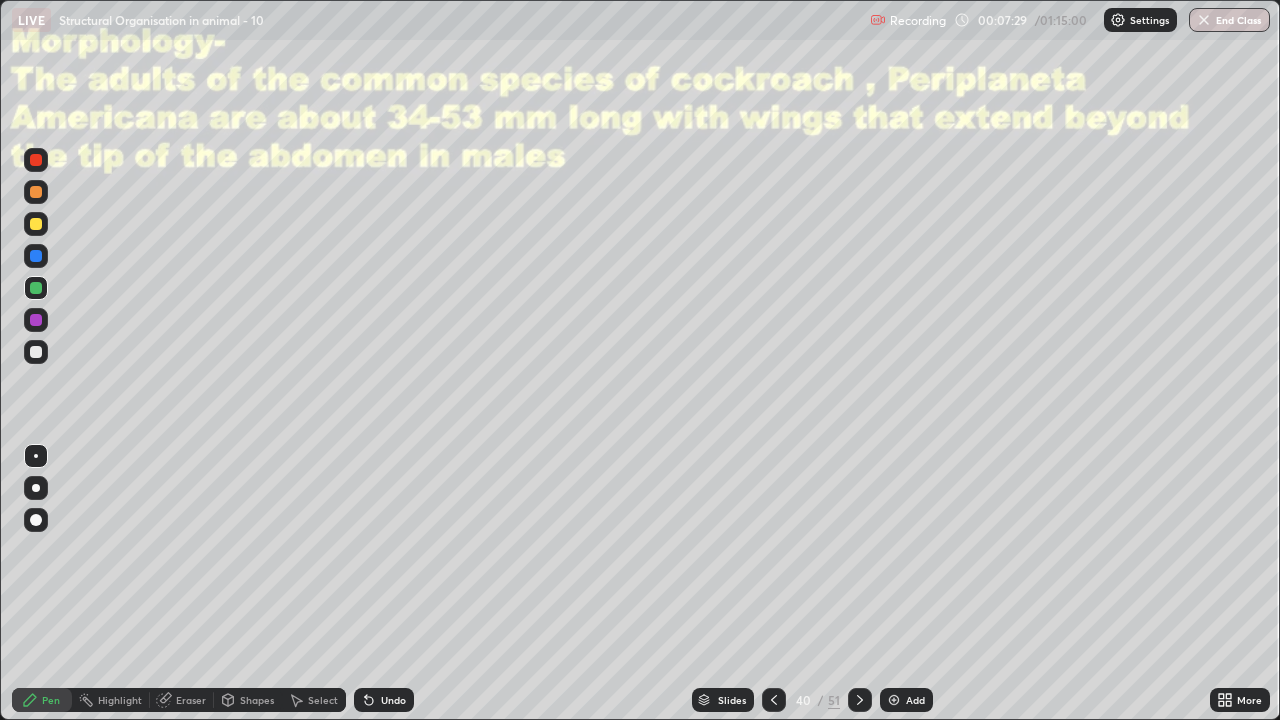 click at bounding box center (36, 256) 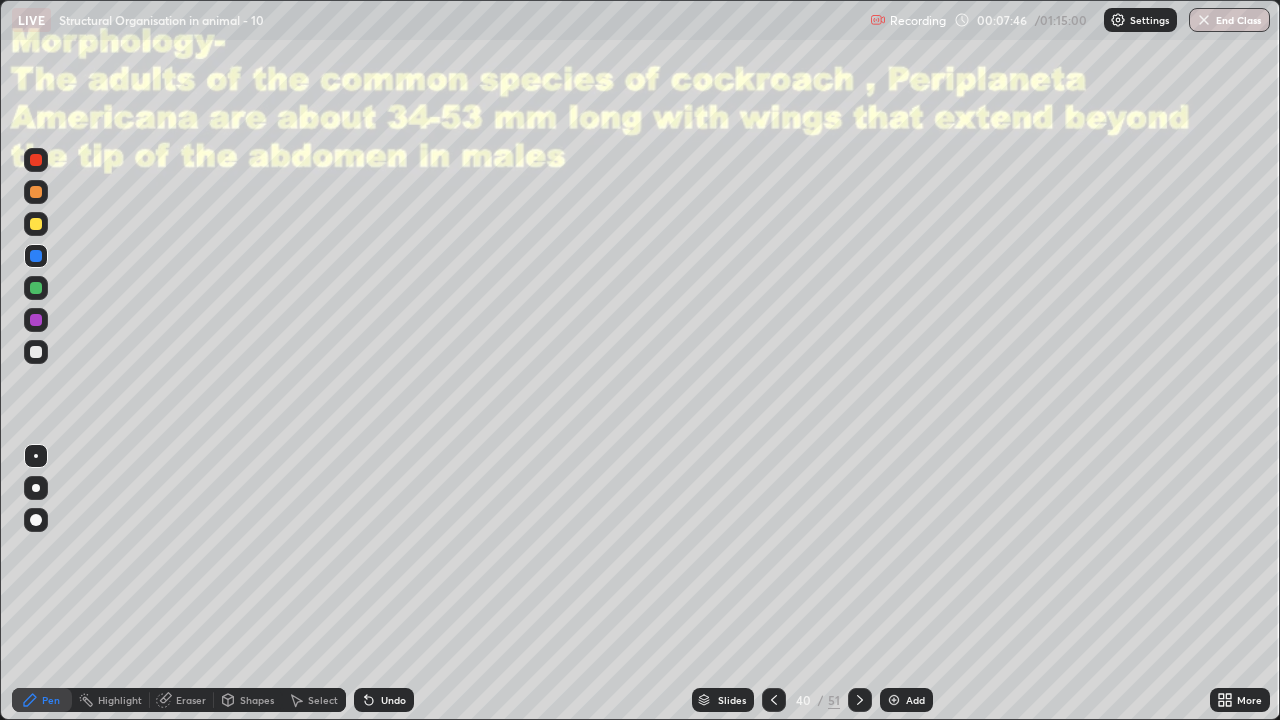 click at bounding box center (36, 320) 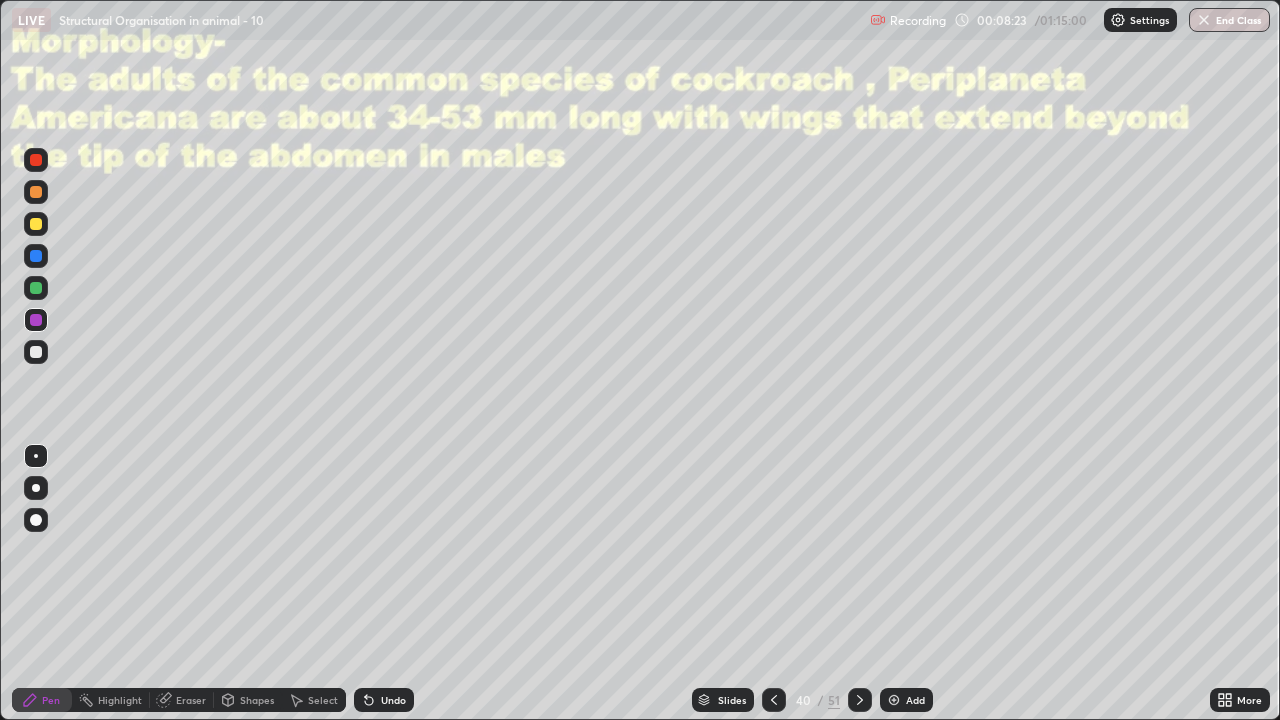 click at bounding box center [36, 352] 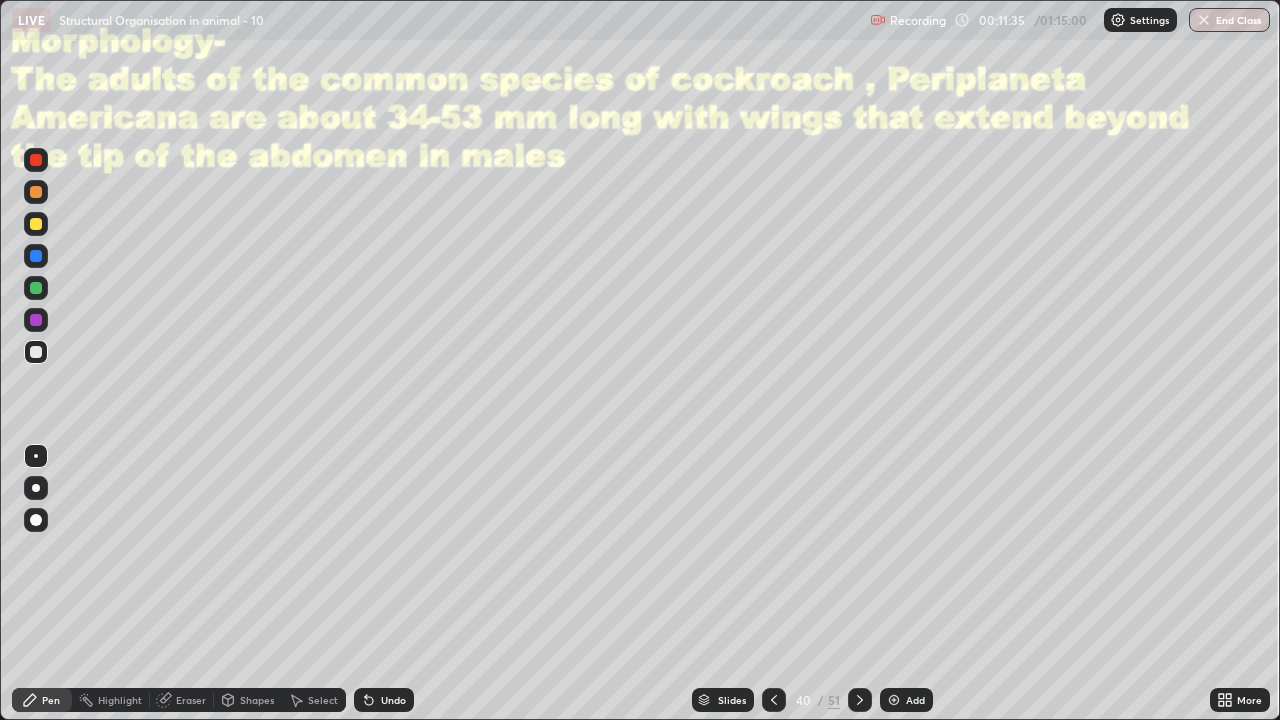 click on "Eraser" at bounding box center (191, 700) 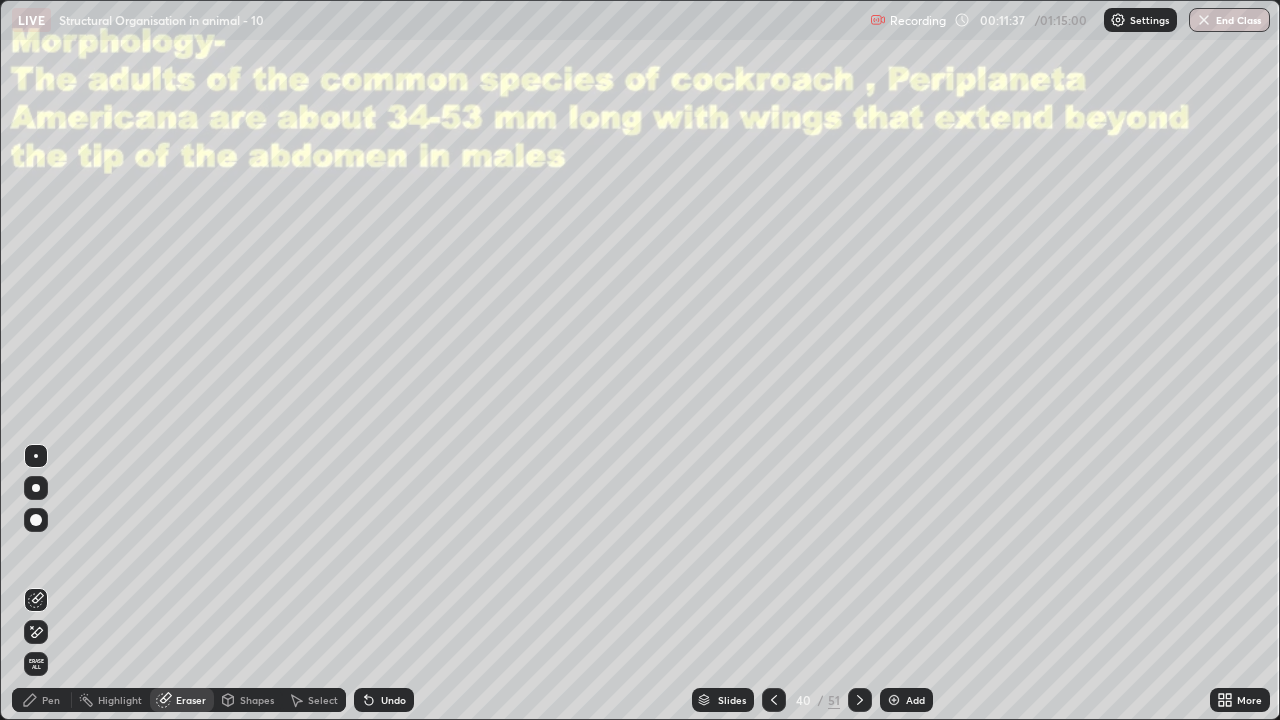 click on "Pen" at bounding box center [51, 700] 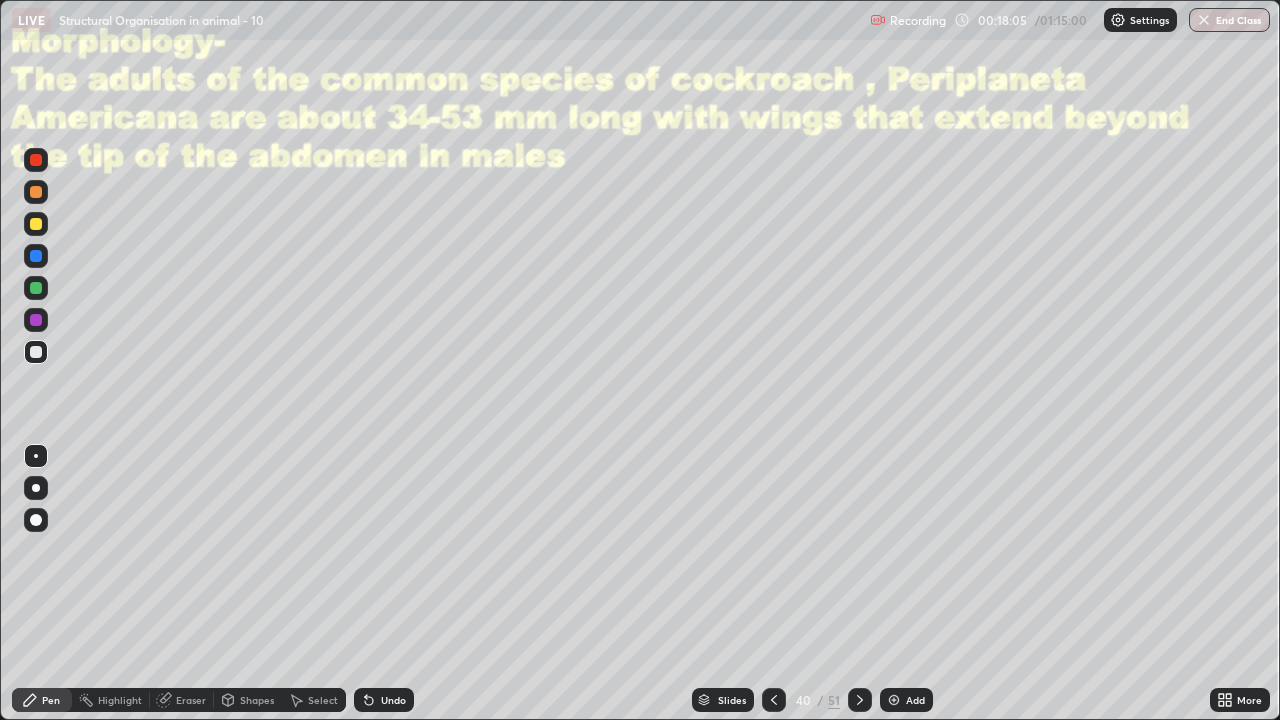 click on "Add" at bounding box center (906, 700) 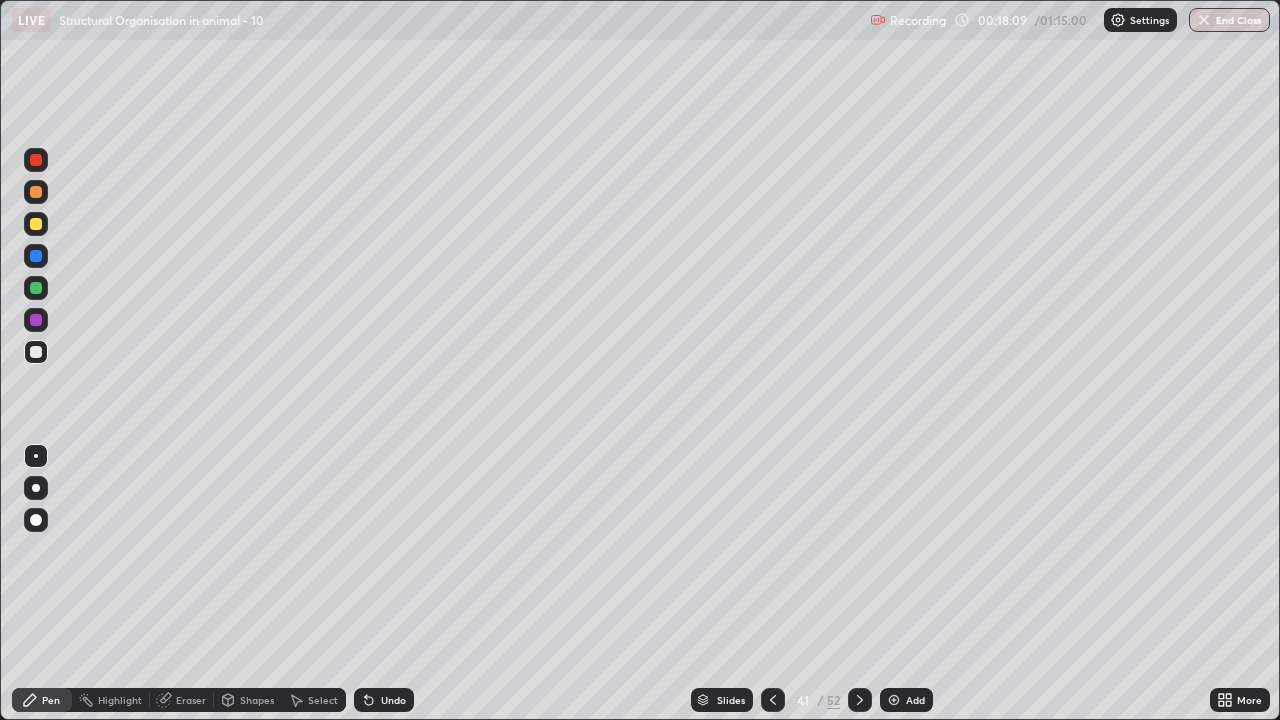 click at bounding box center (36, 192) 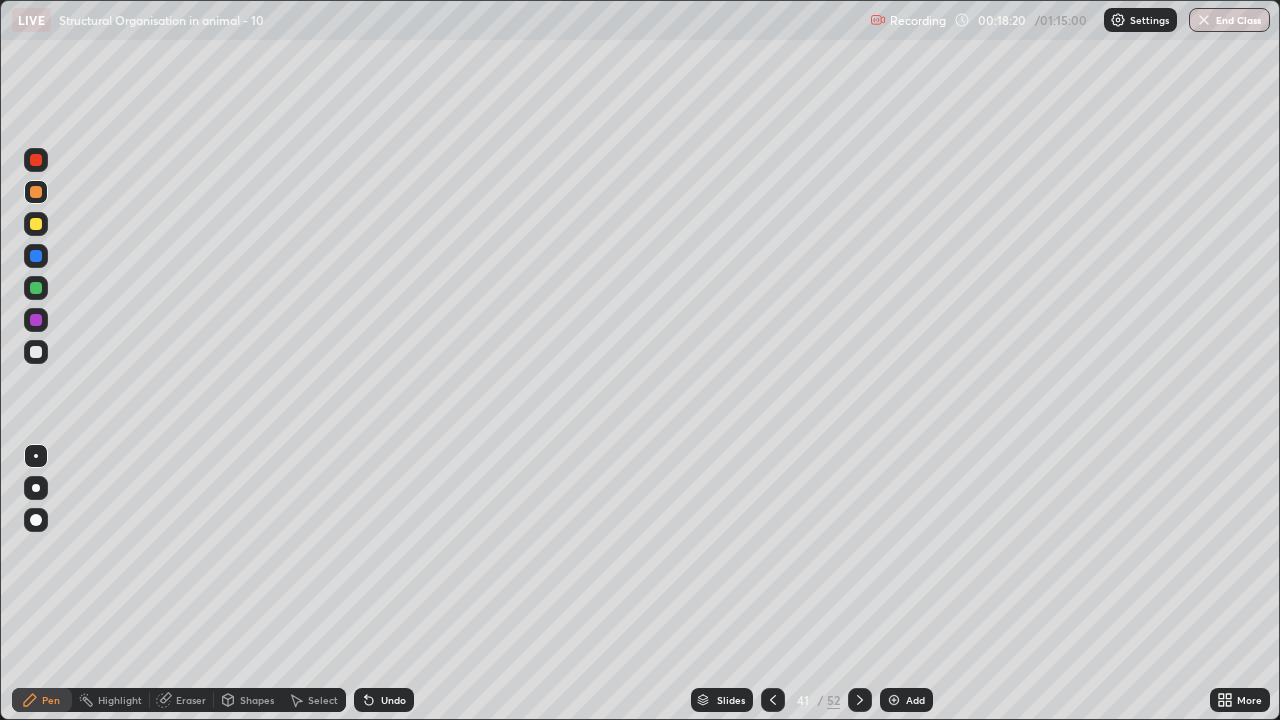 click at bounding box center (36, 352) 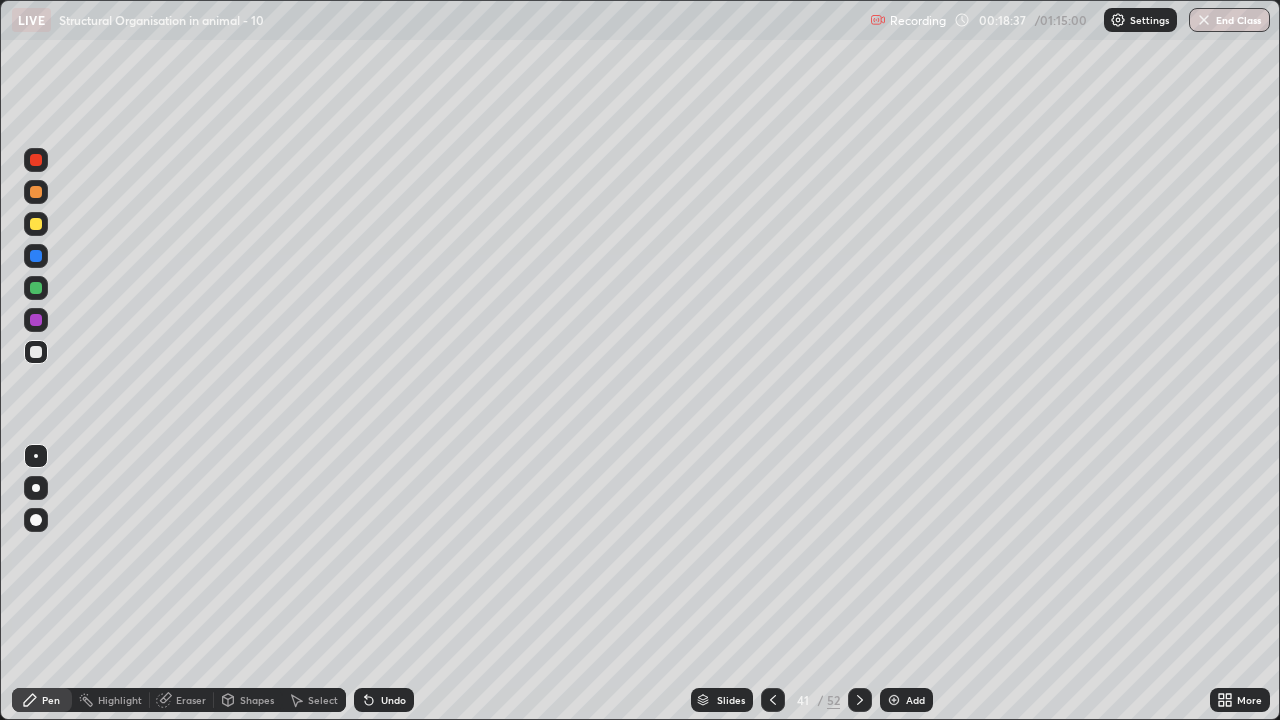click on "Shapes" at bounding box center [257, 700] 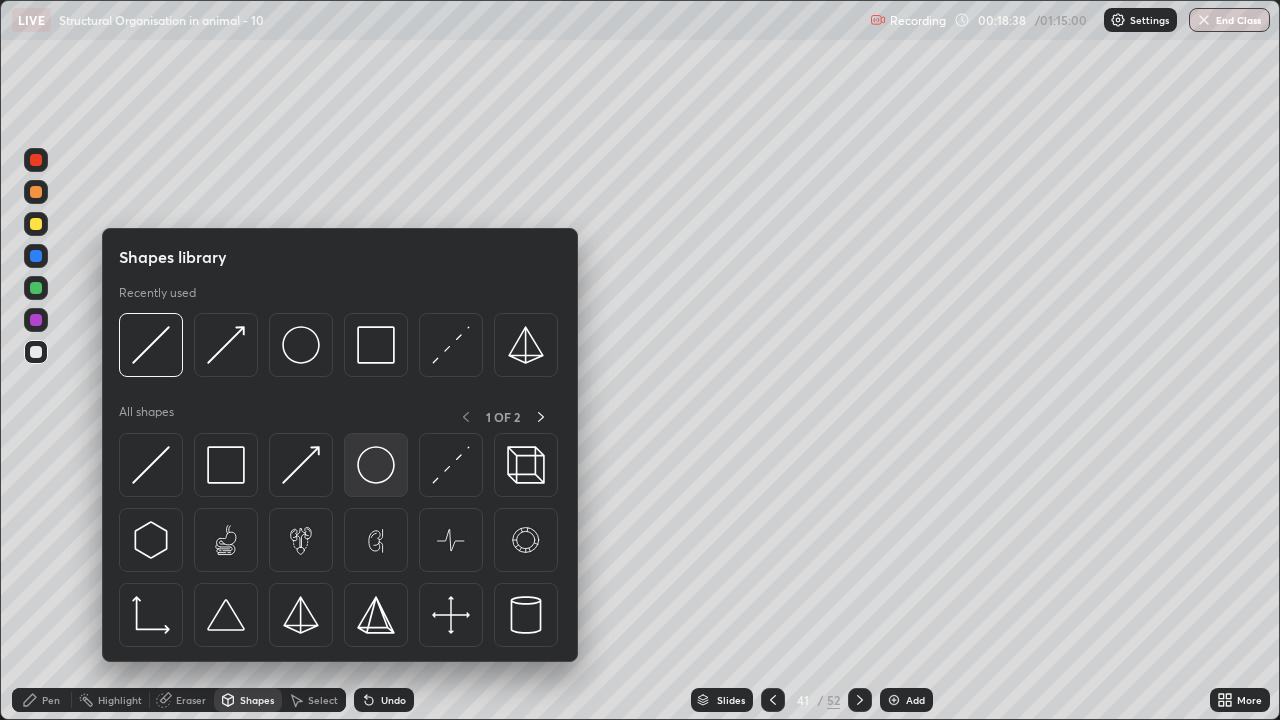 click at bounding box center (376, 465) 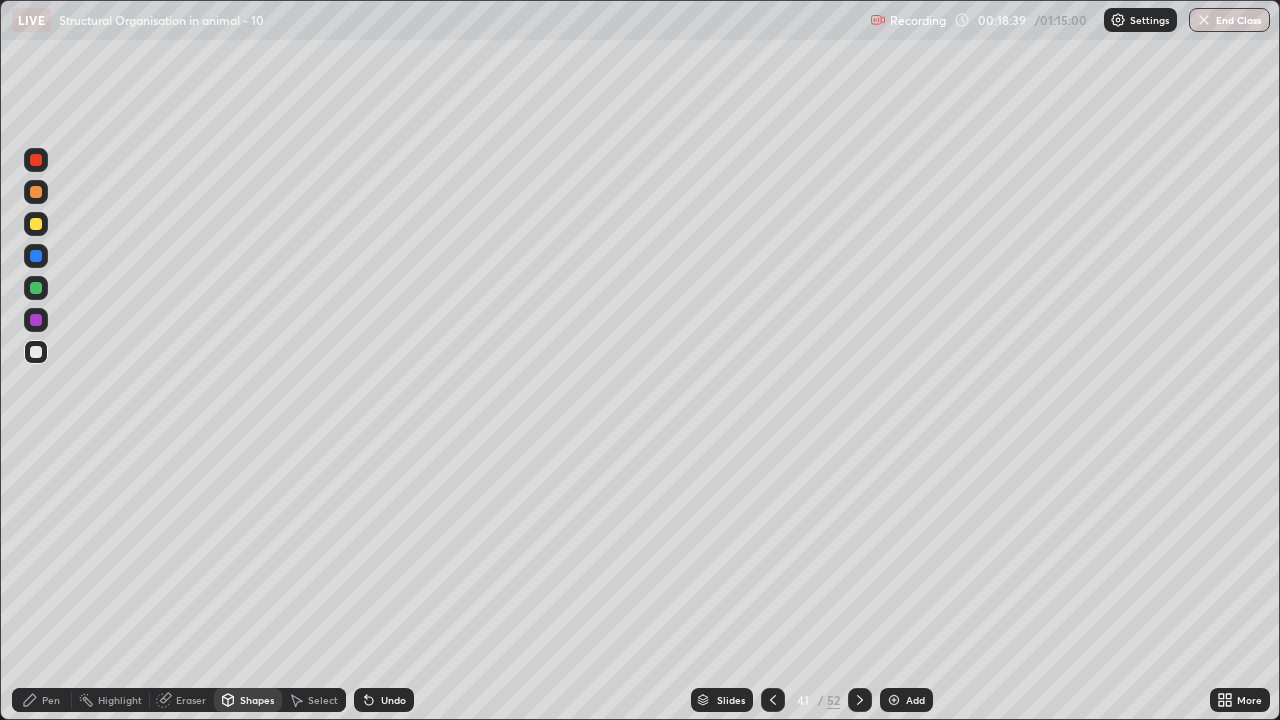 click at bounding box center (36, 288) 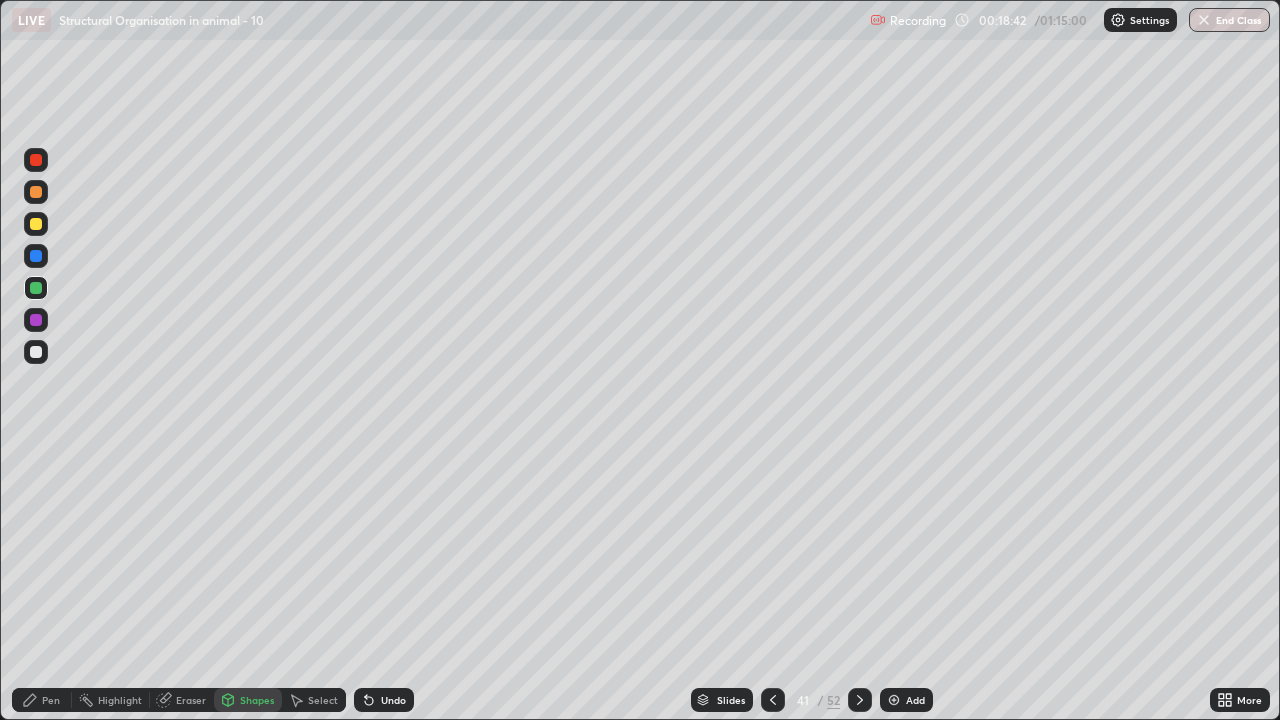 click on "Undo" at bounding box center [393, 700] 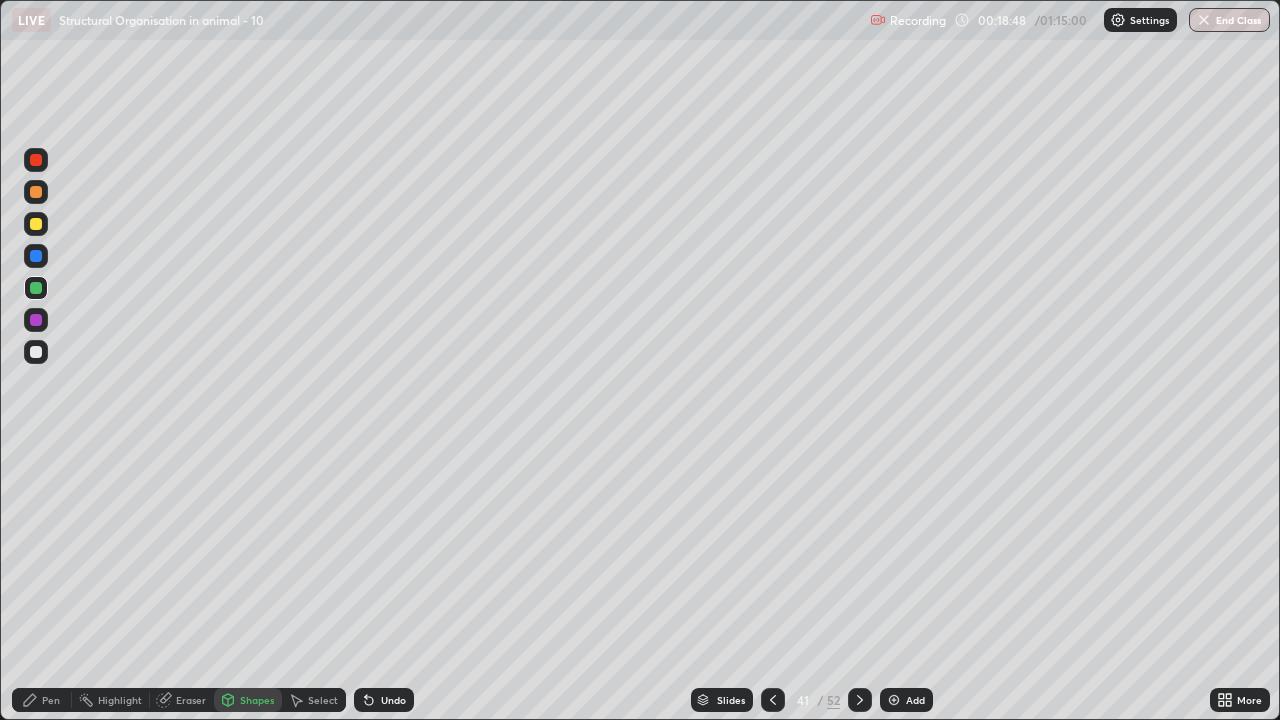 click on "Shapes" at bounding box center (257, 700) 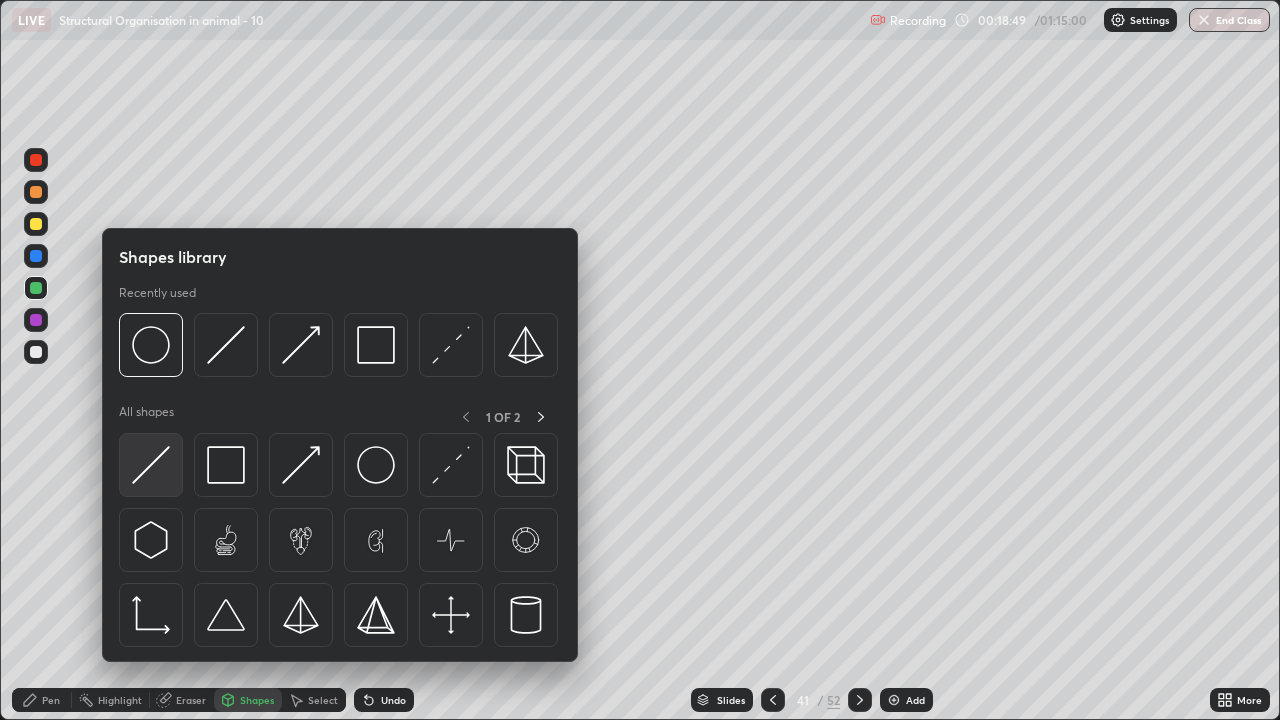 click at bounding box center (151, 465) 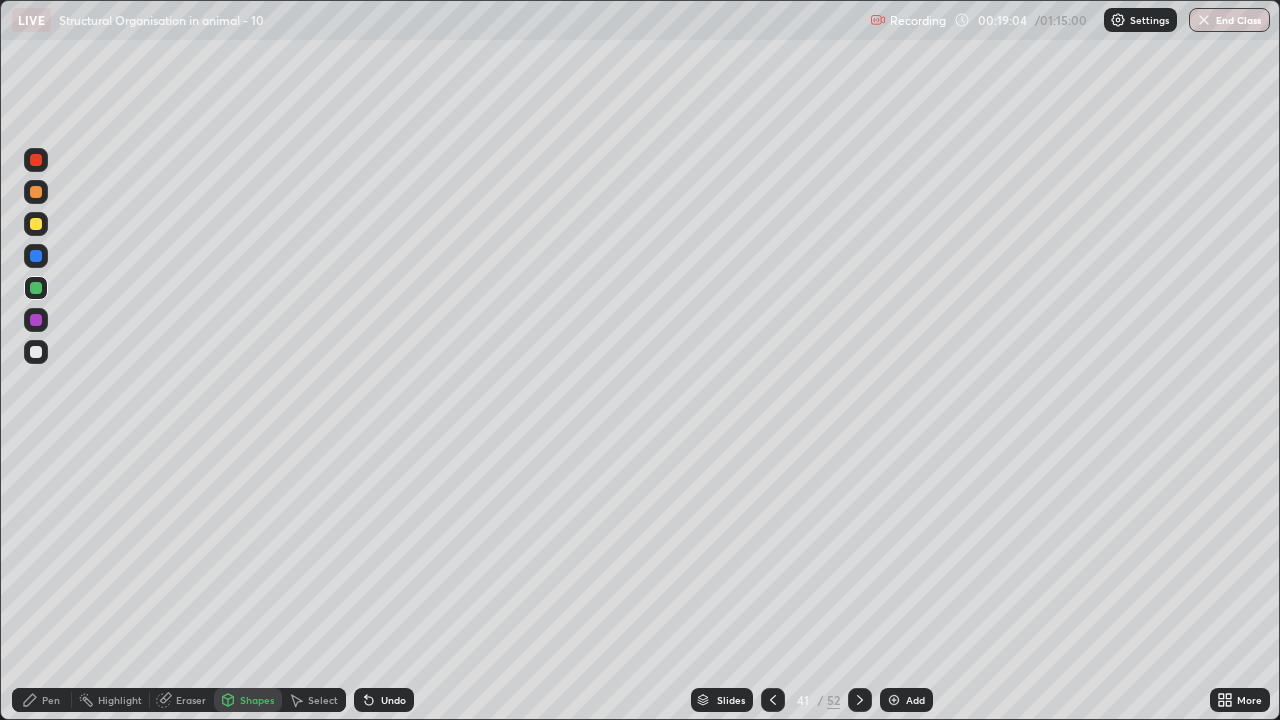 click at bounding box center (36, 320) 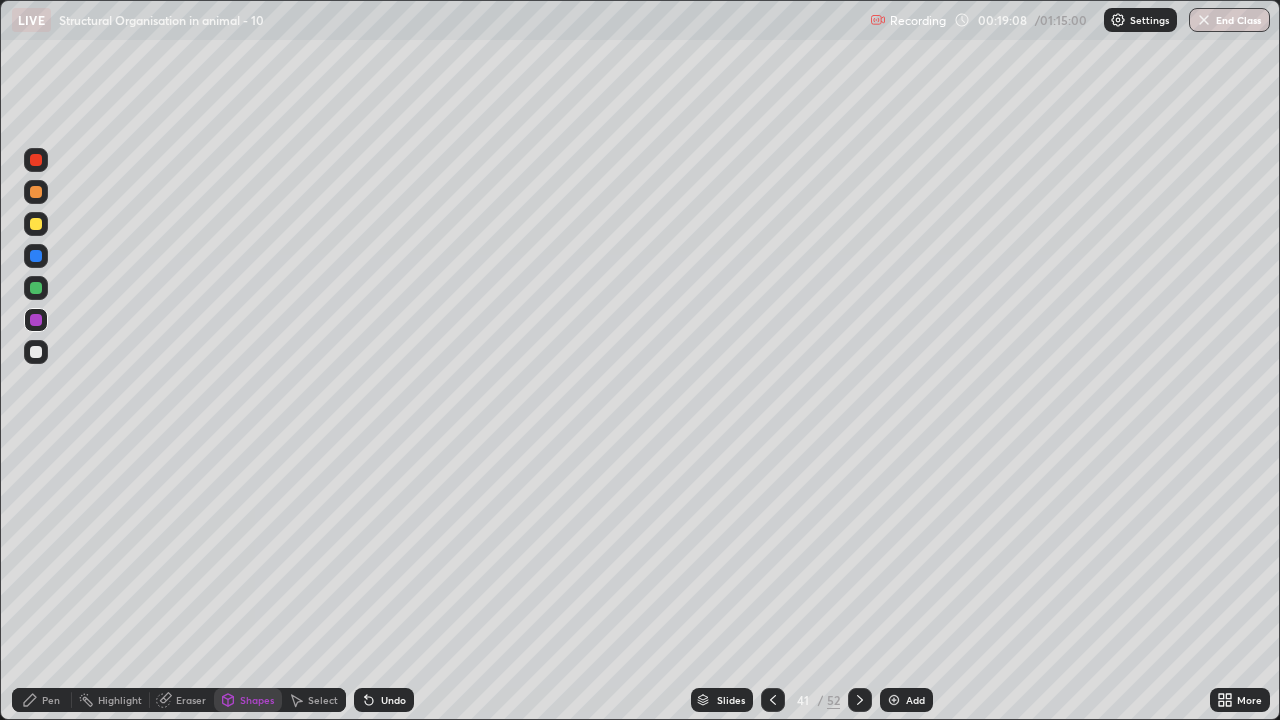 click at bounding box center [36, 256] 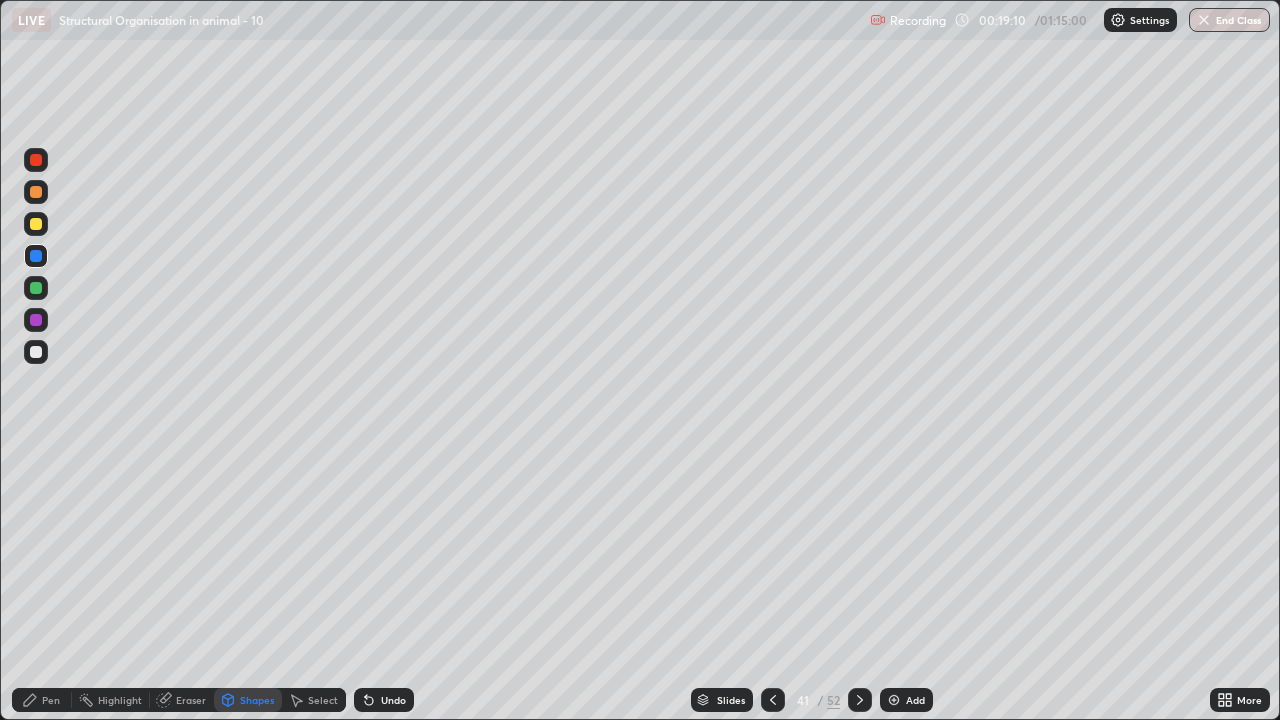 click on "Undo" at bounding box center [393, 700] 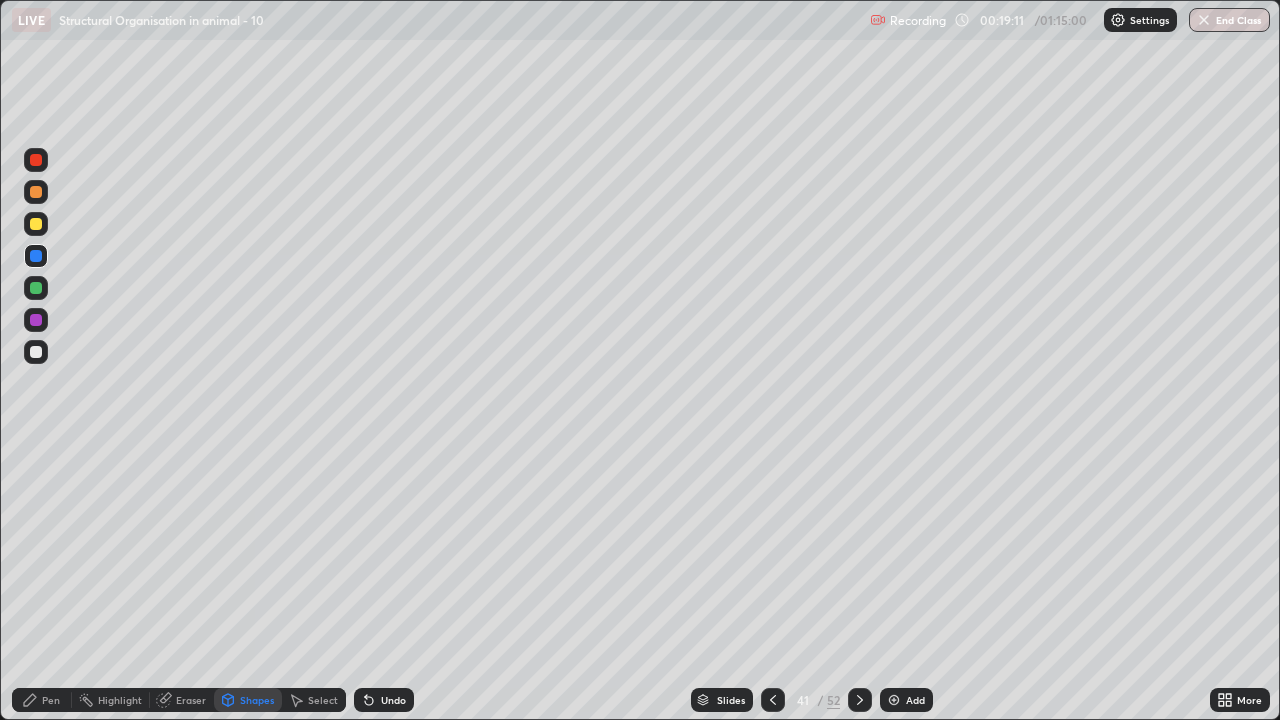 click on "Pen" at bounding box center (42, 700) 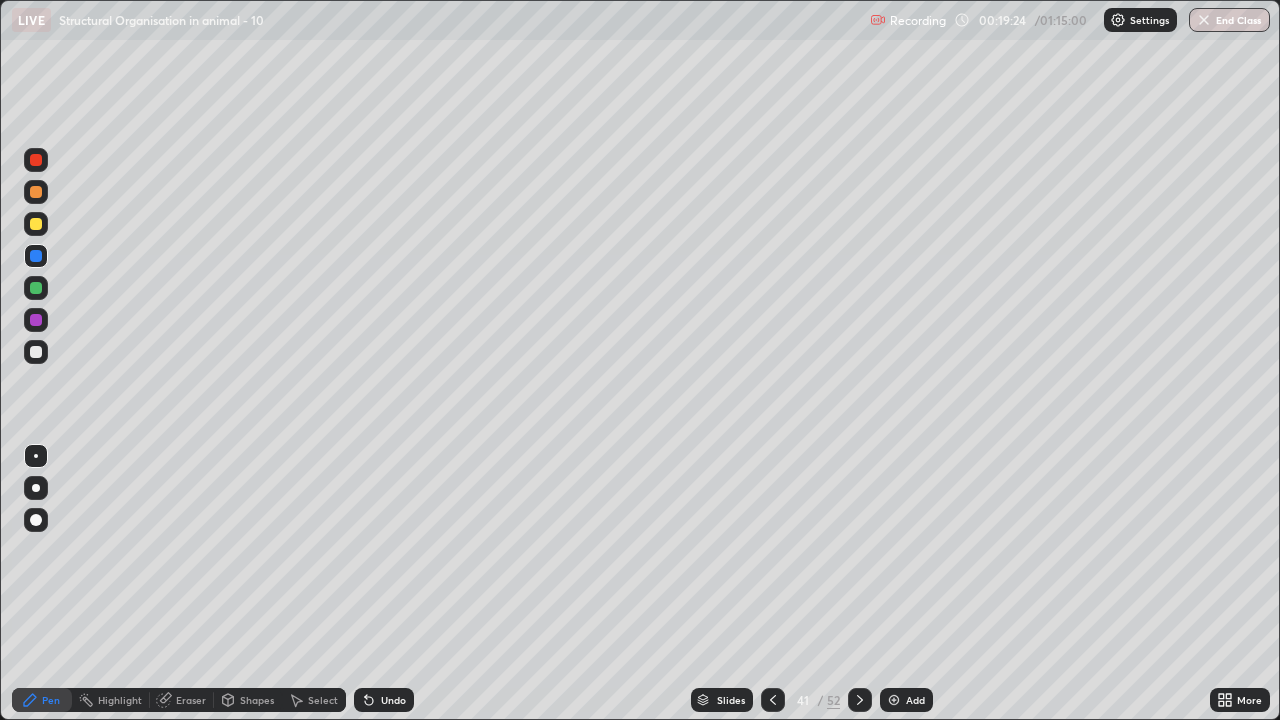 click on "Undo" at bounding box center (384, 700) 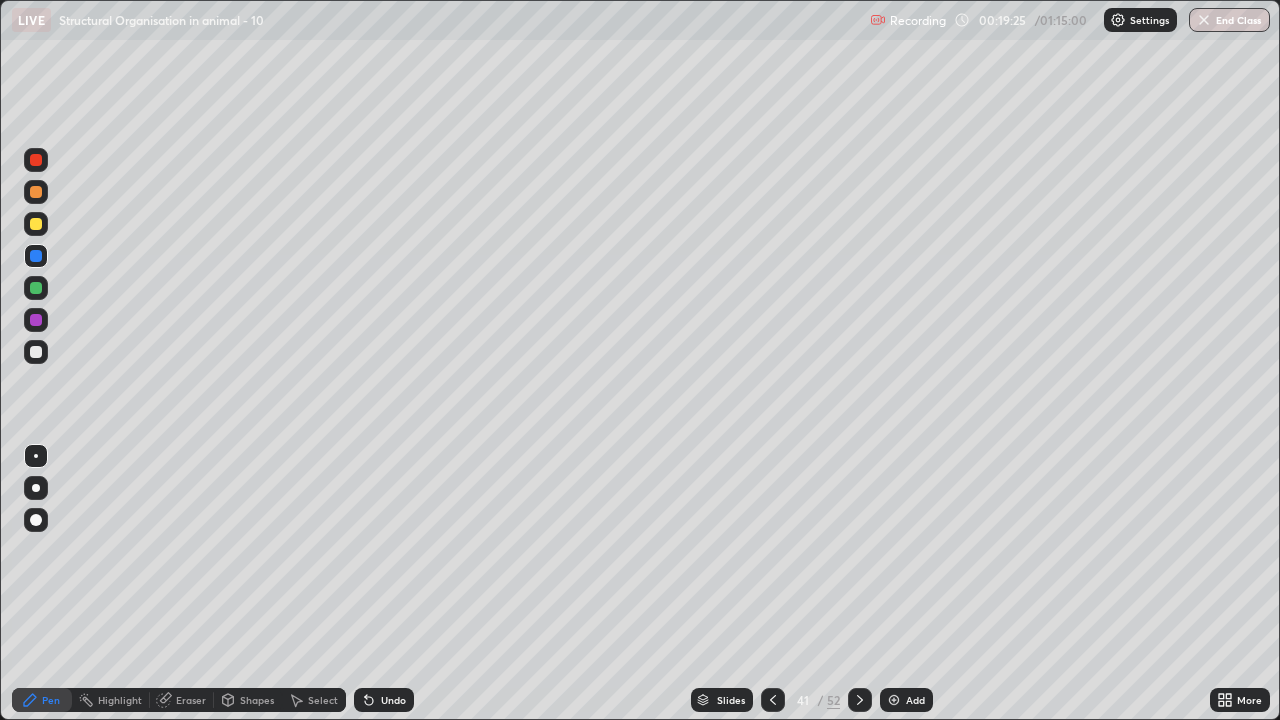click on "Undo" at bounding box center [393, 700] 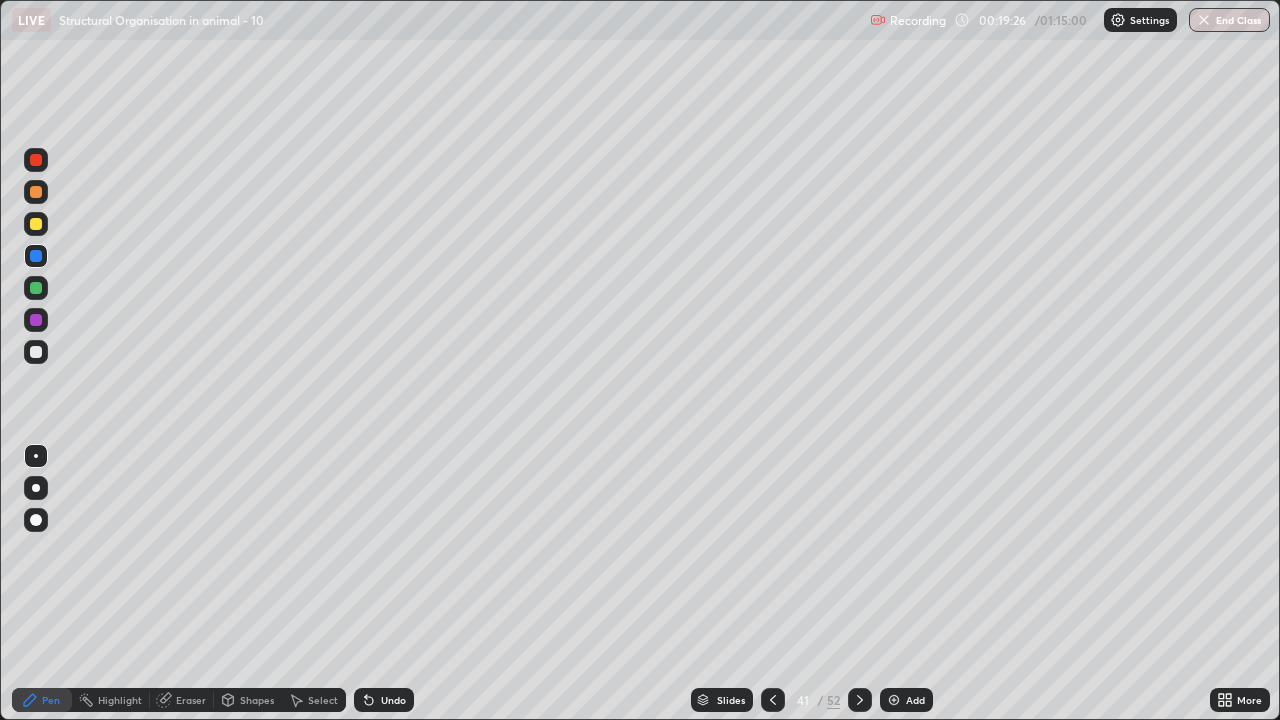 click on "Undo" at bounding box center (393, 700) 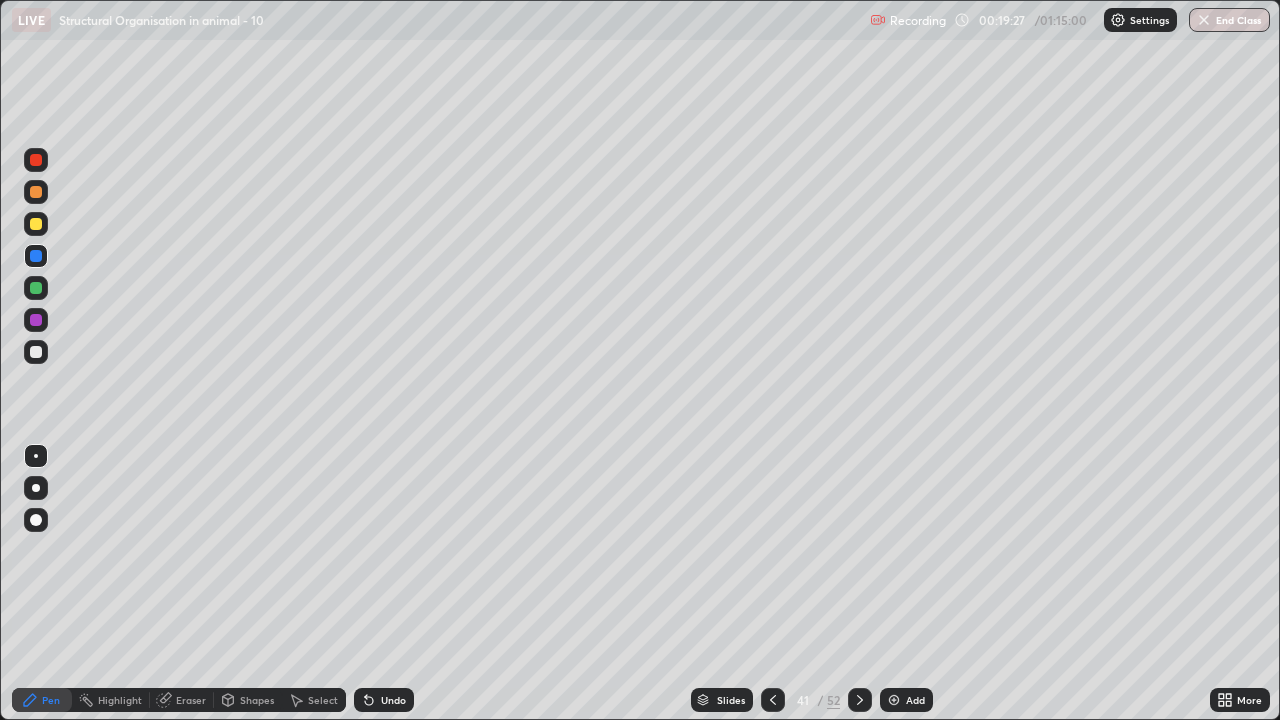 click on "Undo" at bounding box center [393, 700] 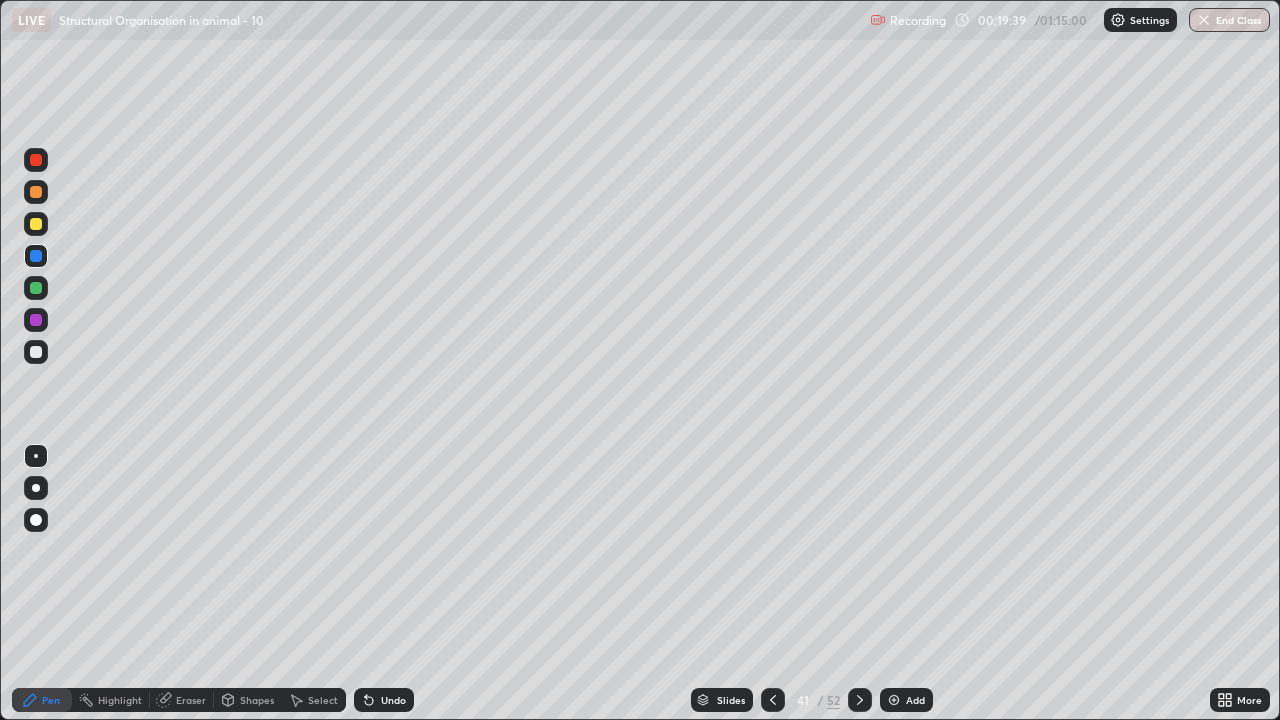 click on "Undo" at bounding box center (384, 700) 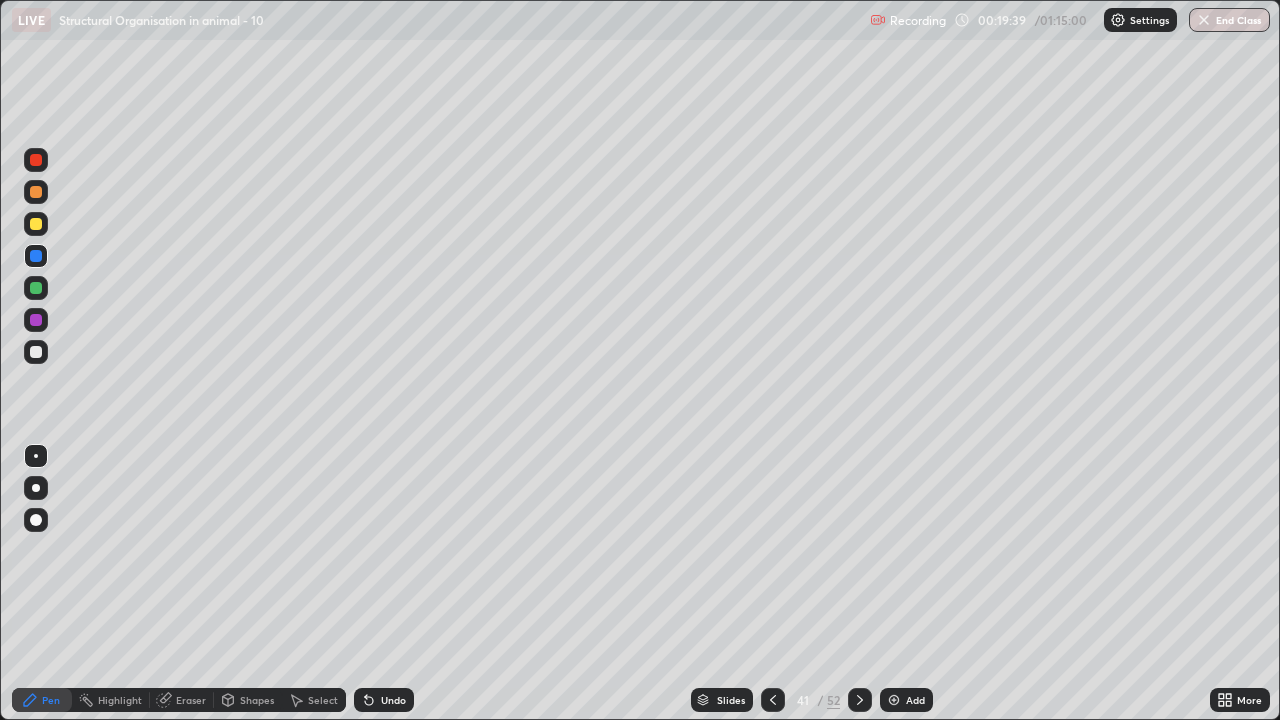 click on "Undo" at bounding box center [384, 700] 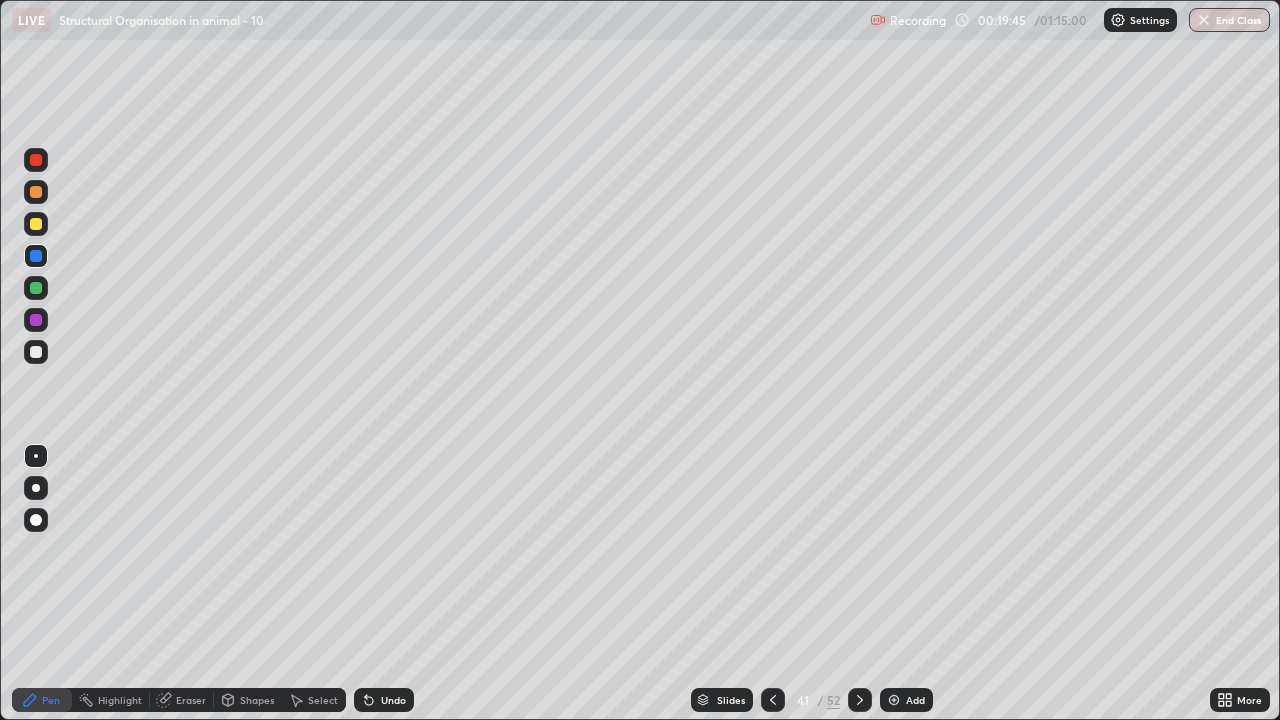 click at bounding box center [36, 352] 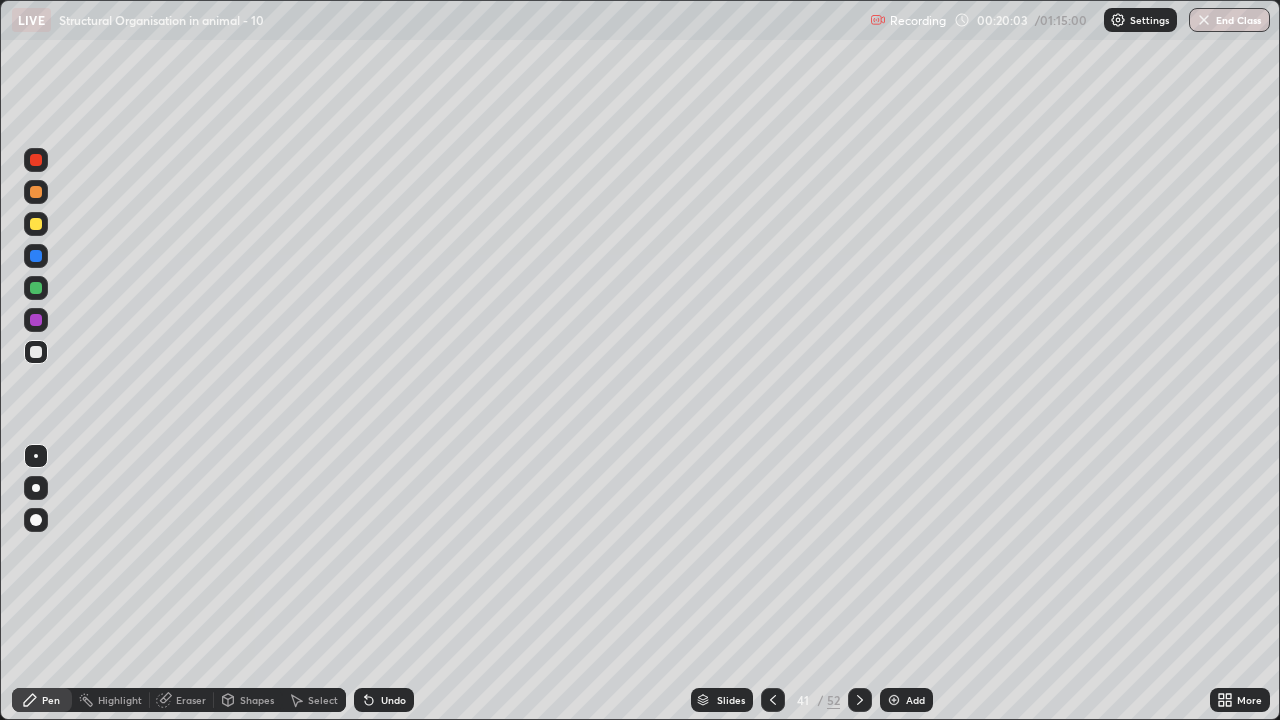 click at bounding box center [36, 288] 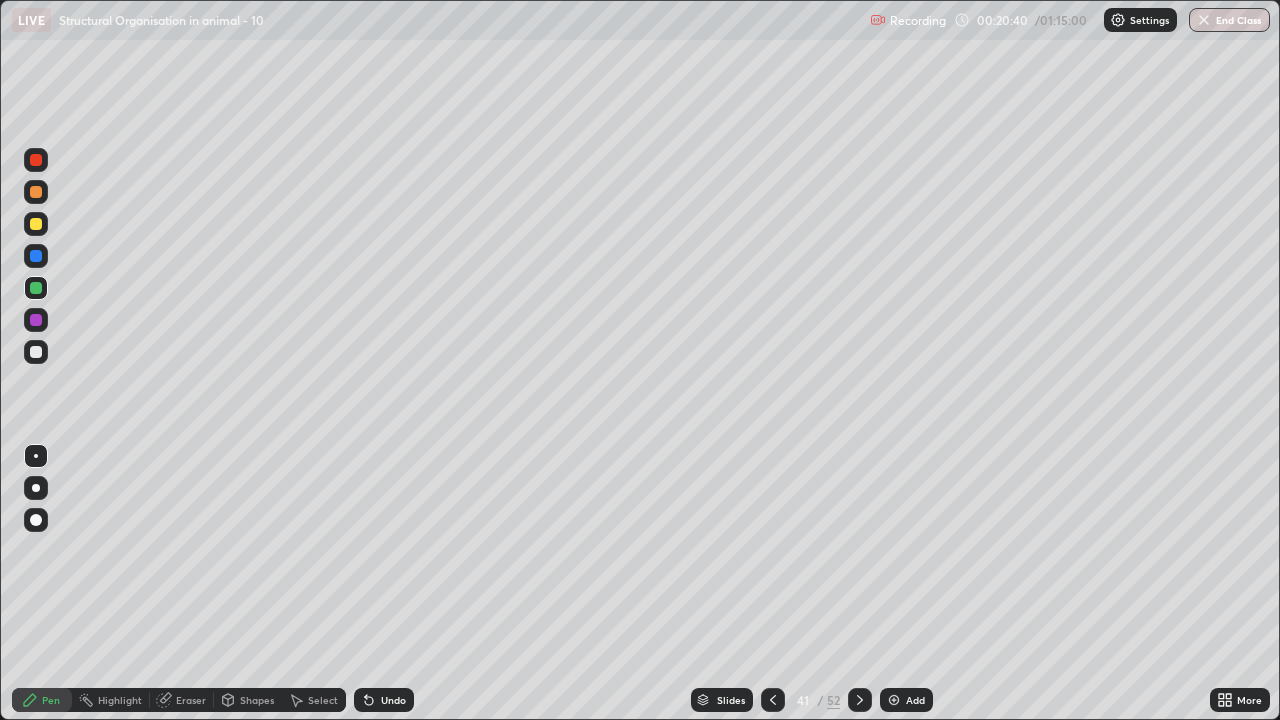 click at bounding box center (36, 192) 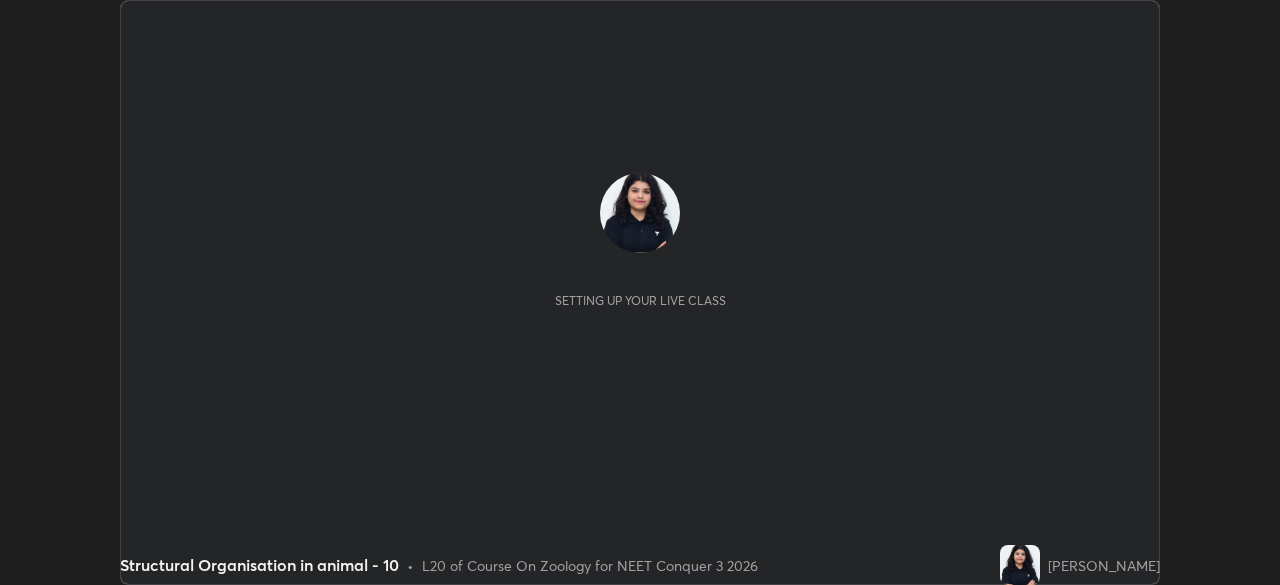 scroll, scrollTop: 0, scrollLeft: 0, axis: both 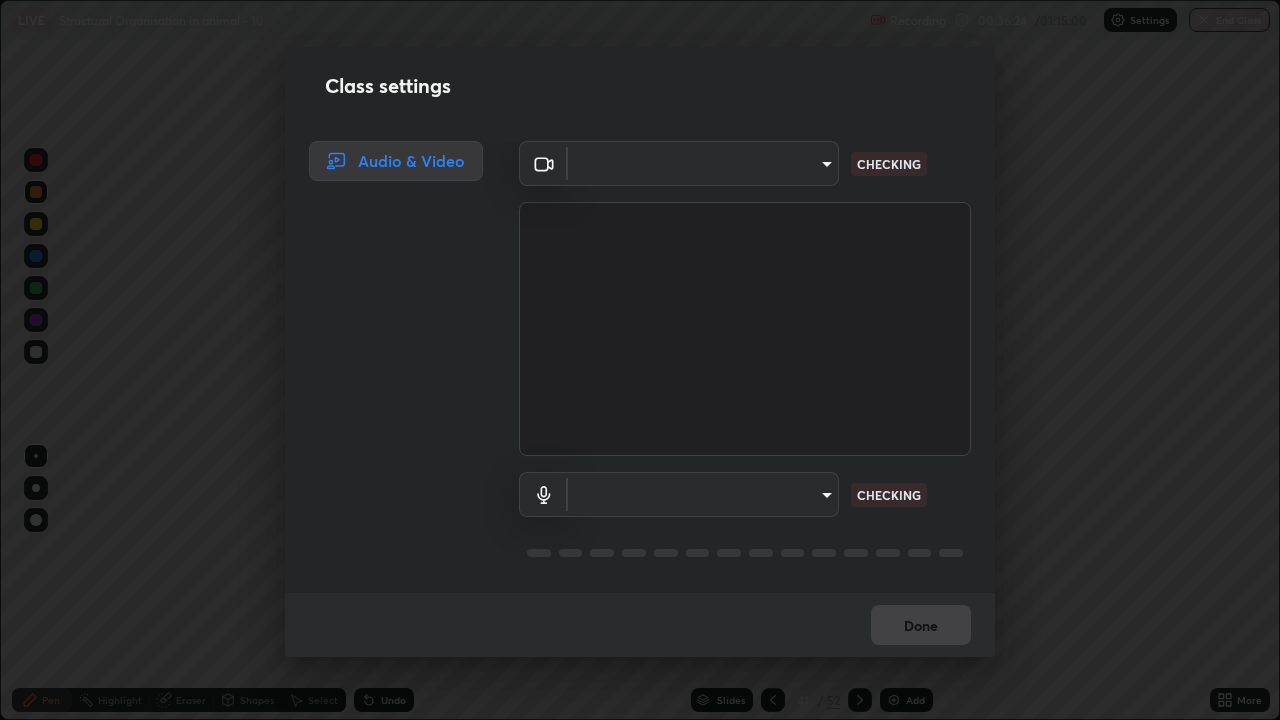 type on "bc685aeedd285d7db1af28b48484641fa4278282599c71468c92a44d82825933" 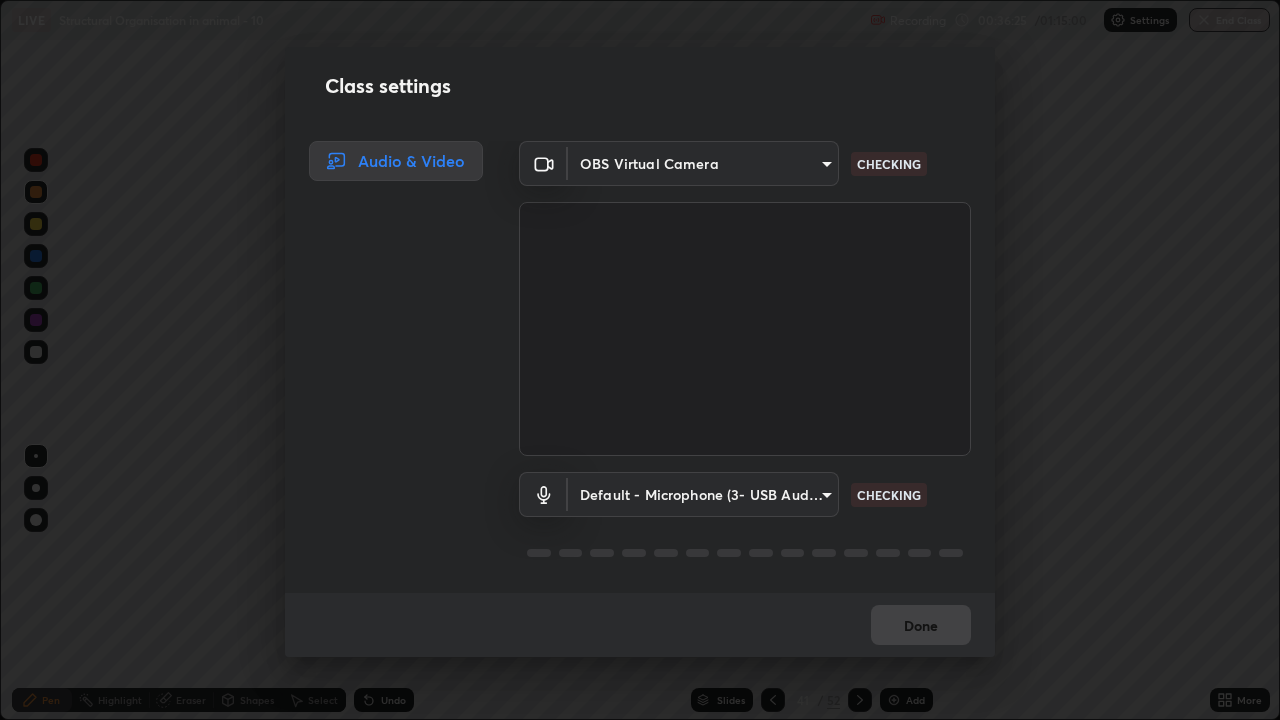 click on "Erase all LIVE Structural Organisation in animal - 10 Recording 00:36:25 /  01:15:00 Settings End Class Setting up your live class Structural Organisation in animal - 10 • L20 of Course On Zoology for NEET Conquer 3 2026 Rashi Sharma Pen Highlight Eraser Shapes Select Undo Slides 41 / 52 Add More No doubts shared Encourage your learners to ask a doubt for better clarity Report an issue Reason for reporting Buffering Chat not working Audio - Video sync issue Educator video quality low ​ Attach an image Report Class settings Audio & Video OBS Virtual Camera bc685aeedd285d7db1af28b48484641fa4278282599c71468c92a44d82825933 CHECKING Default - Microphone (3- USB Audio Device) default CHECKING Done" at bounding box center (640, 360) 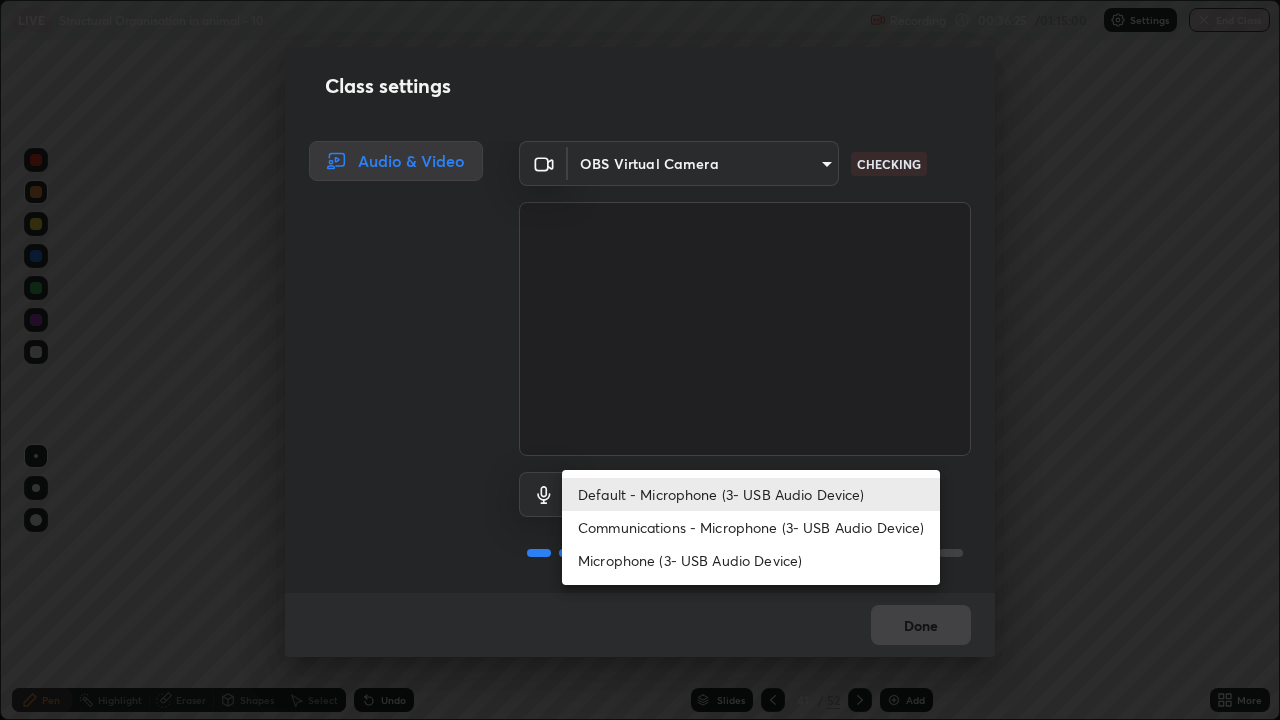 click on "Communications - Microphone (3- USB Audio Device)" at bounding box center [751, 527] 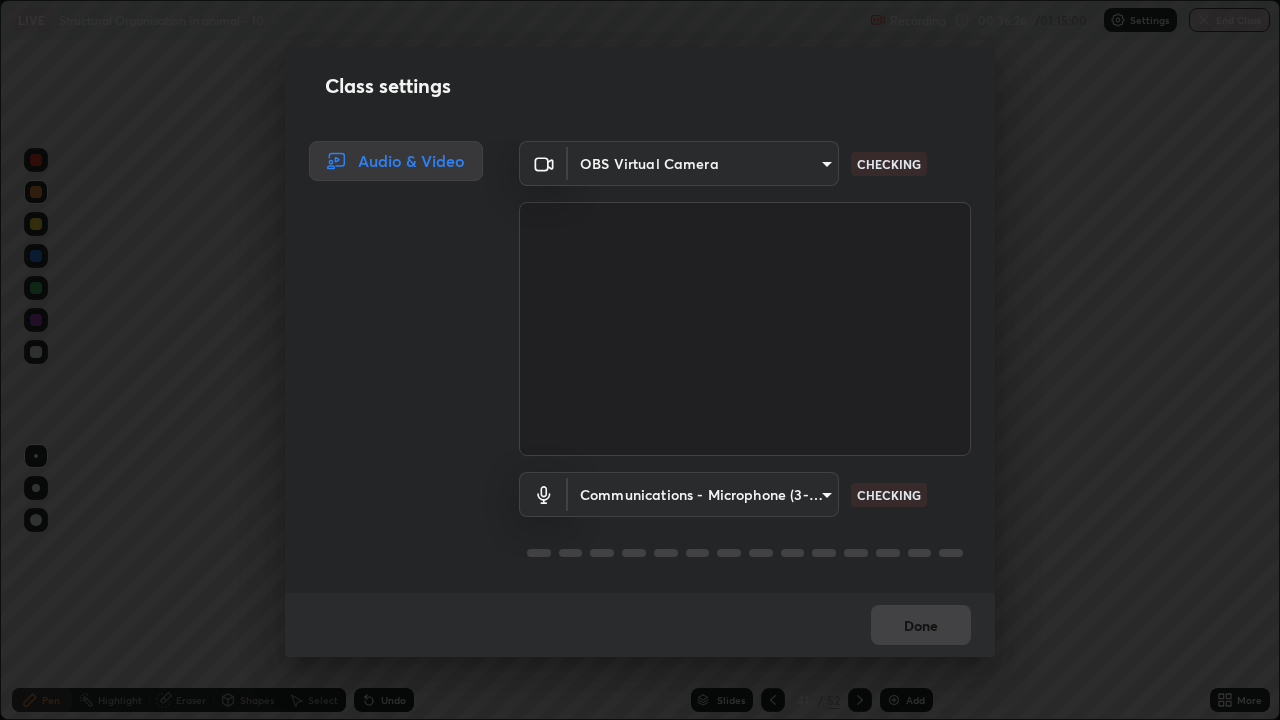 click on "Erase all LIVE Structural Organisation in animal - 10 Recording 00:36:26 /  01:15:00 Settings End Class Setting up your live class Structural Organisation in animal - 10 • L20 of Course On Zoology for NEET Conquer 3 2026 Rashi Sharma Pen Highlight Eraser Shapes Select Undo Slides 41 / 52 Add More No doubts shared Encourage your learners to ask a doubt for better clarity Report an issue Reason for reporting Buffering Chat not working Audio - Video sync issue Educator video quality low ​ Attach an image Report Class settings Audio & Video OBS Virtual Camera bc685aeedd285d7db1af28b48484641fa4278282599c71468c92a44d82825933 CHECKING Communications - Microphone (3- USB Audio Device) communications CHECKING Done Default - Microphone (3- USB Audio Device) Communications - Microphone (3- USB Audio Device) Microphone (3- USB Audio Device)" at bounding box center (640, 360) 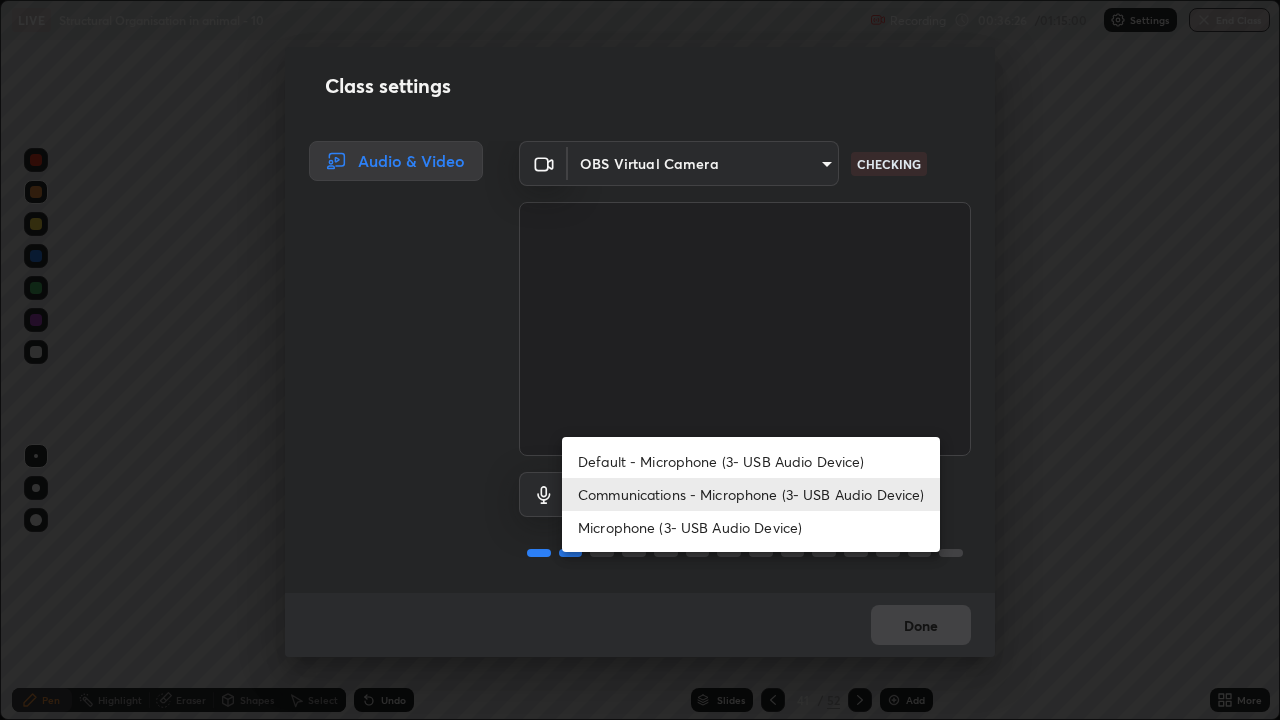 click on "Default - Microphone (3- USB Audio Device)" at bounding box center (751, 461) 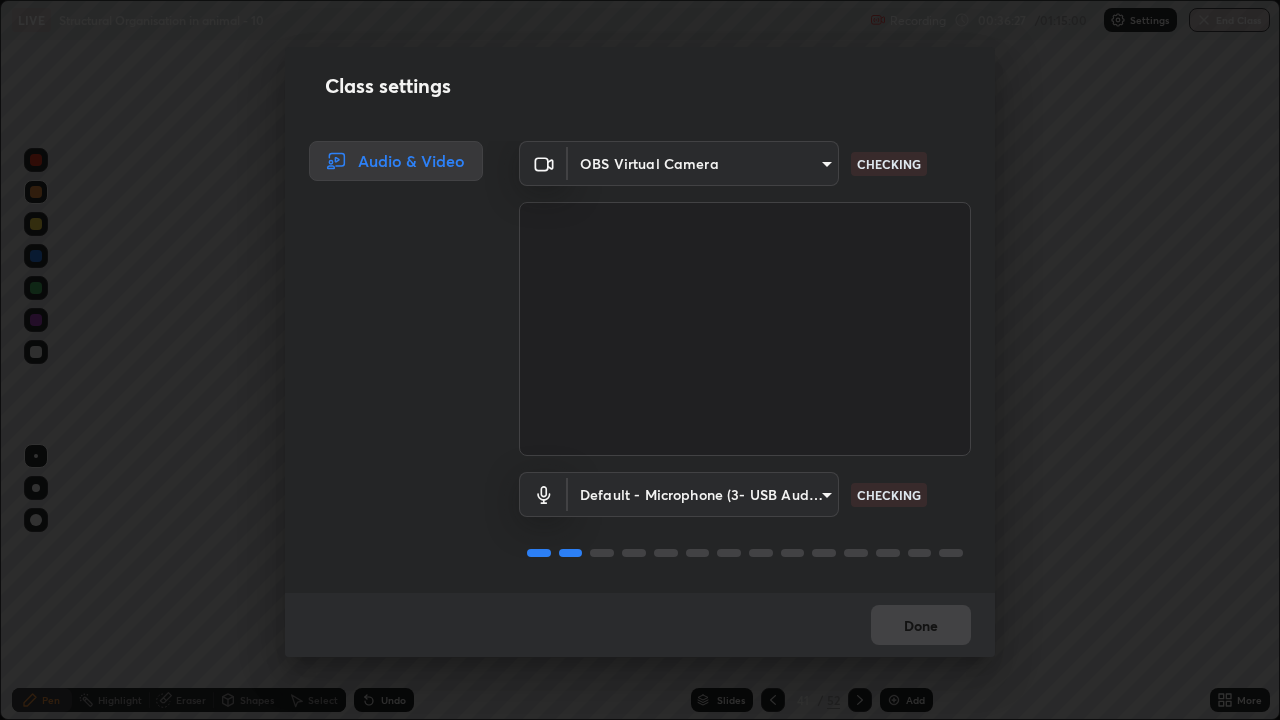scroll, scrollTop: 2, scrollLeft: 0, axis: vertical 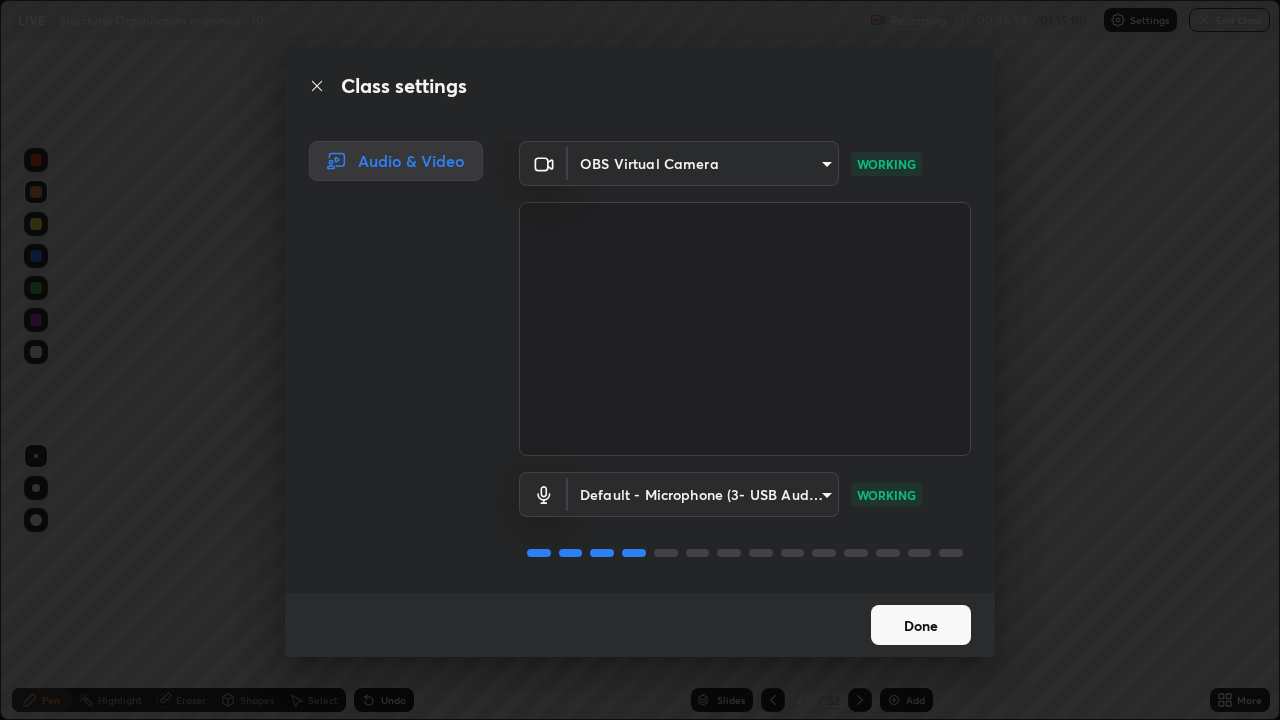 click on "Done" at bounding box center [921, 625] 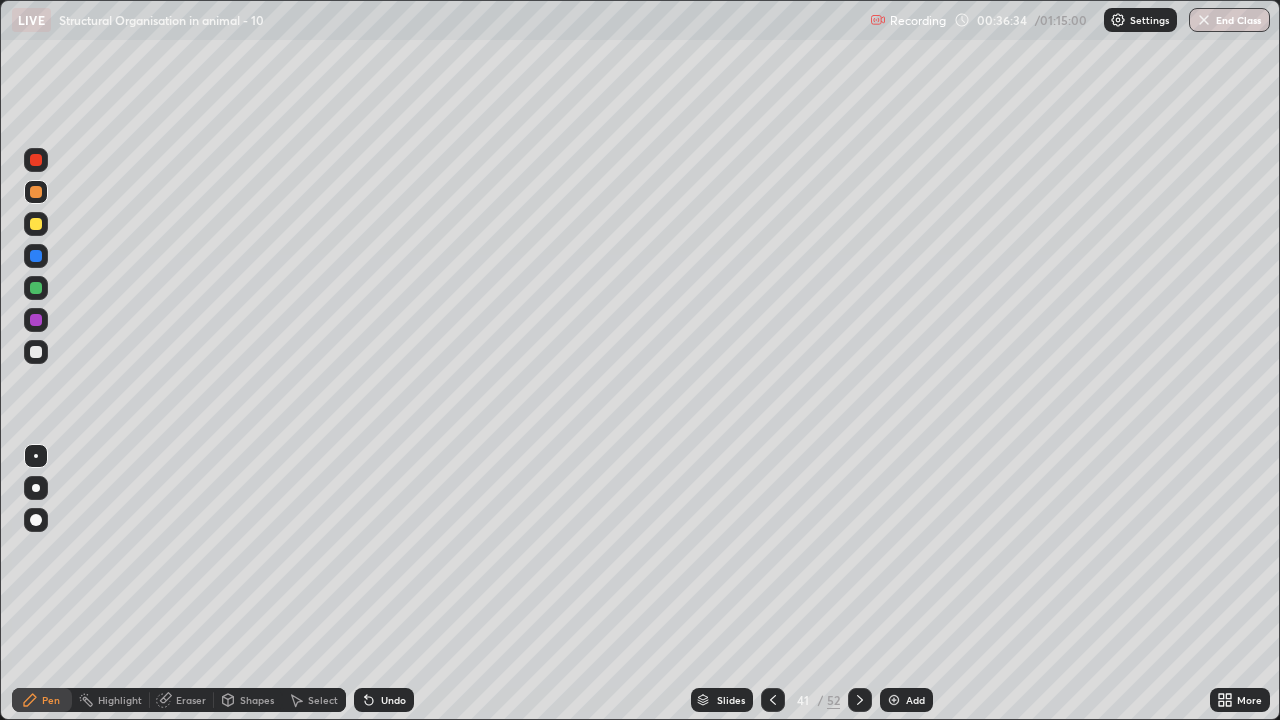 click on "Undo" at bounding box center [393, 700] 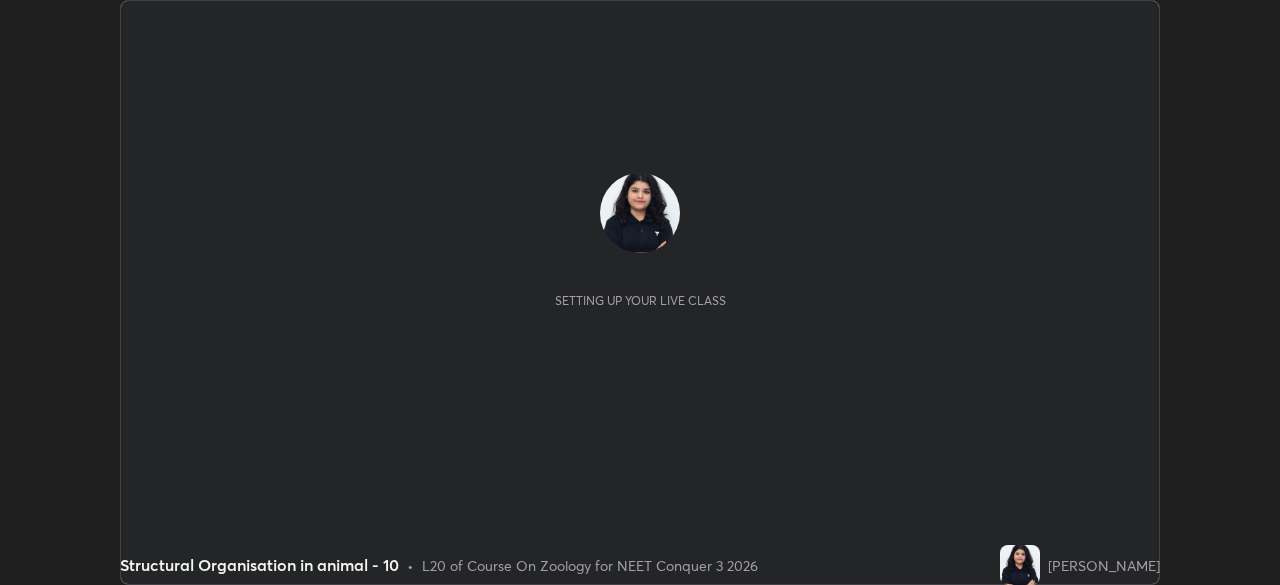 scroll, scrollTop: 0, scrollLeft: 0, axis: both 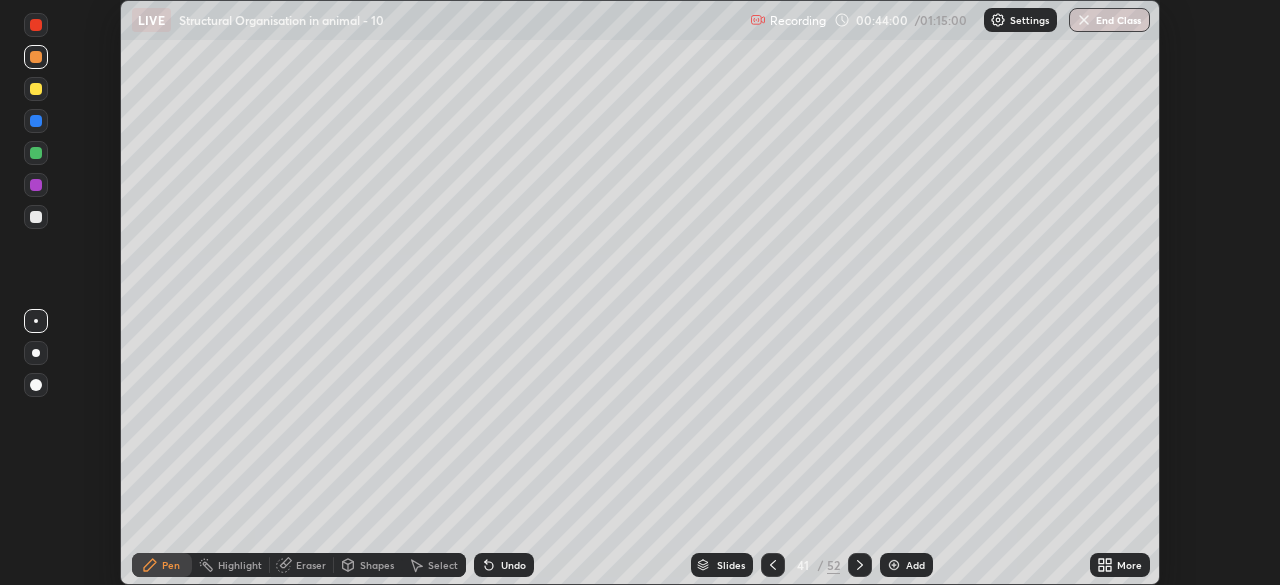 click 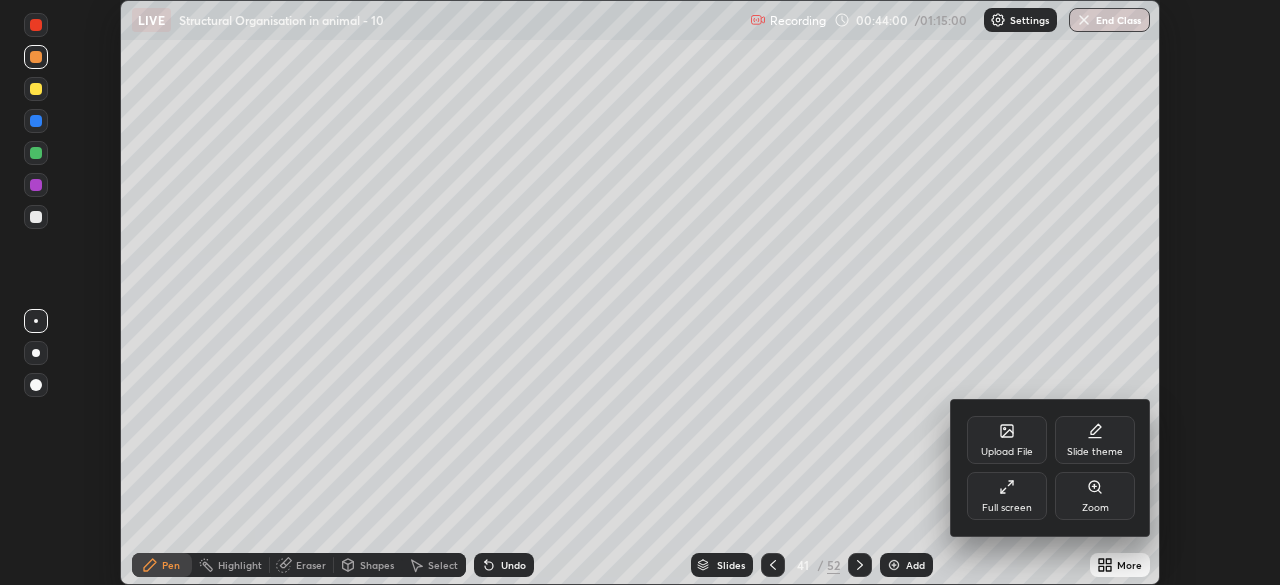 click on "Full screen" at bounding box center (1007, 496) 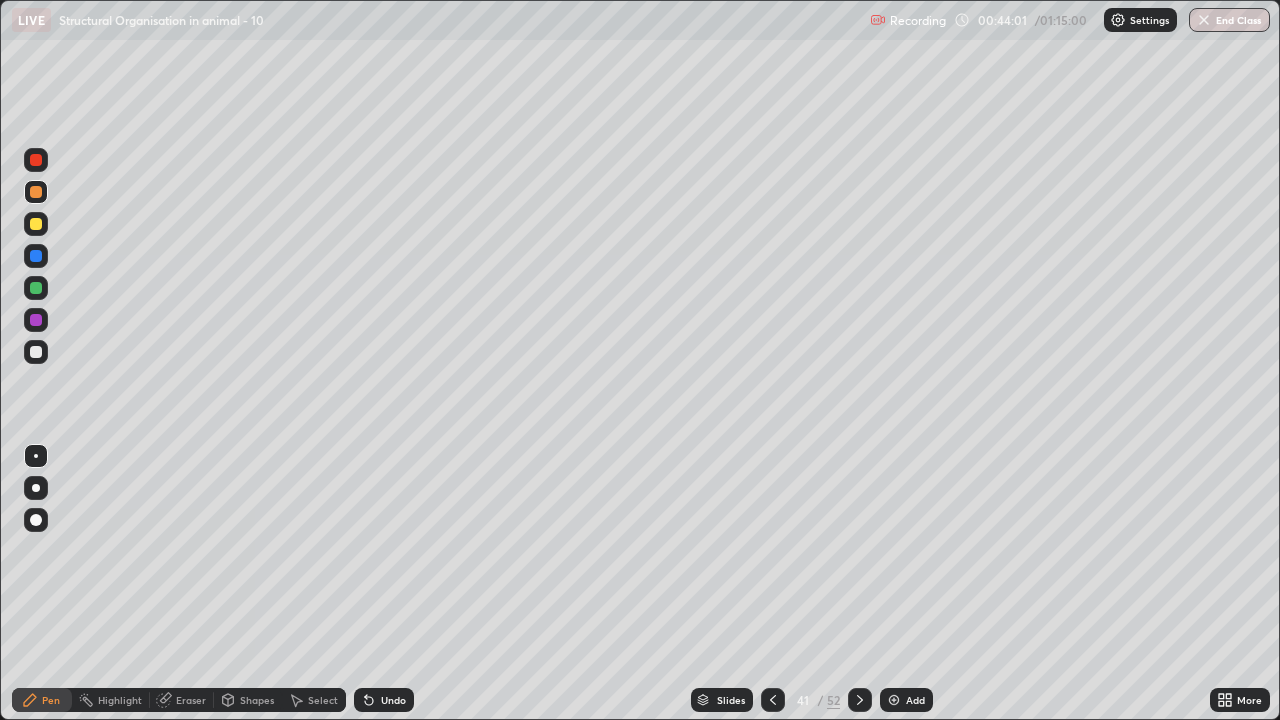 scroll, scrollTop: 99280, scrollLeft: 98720, axis: both 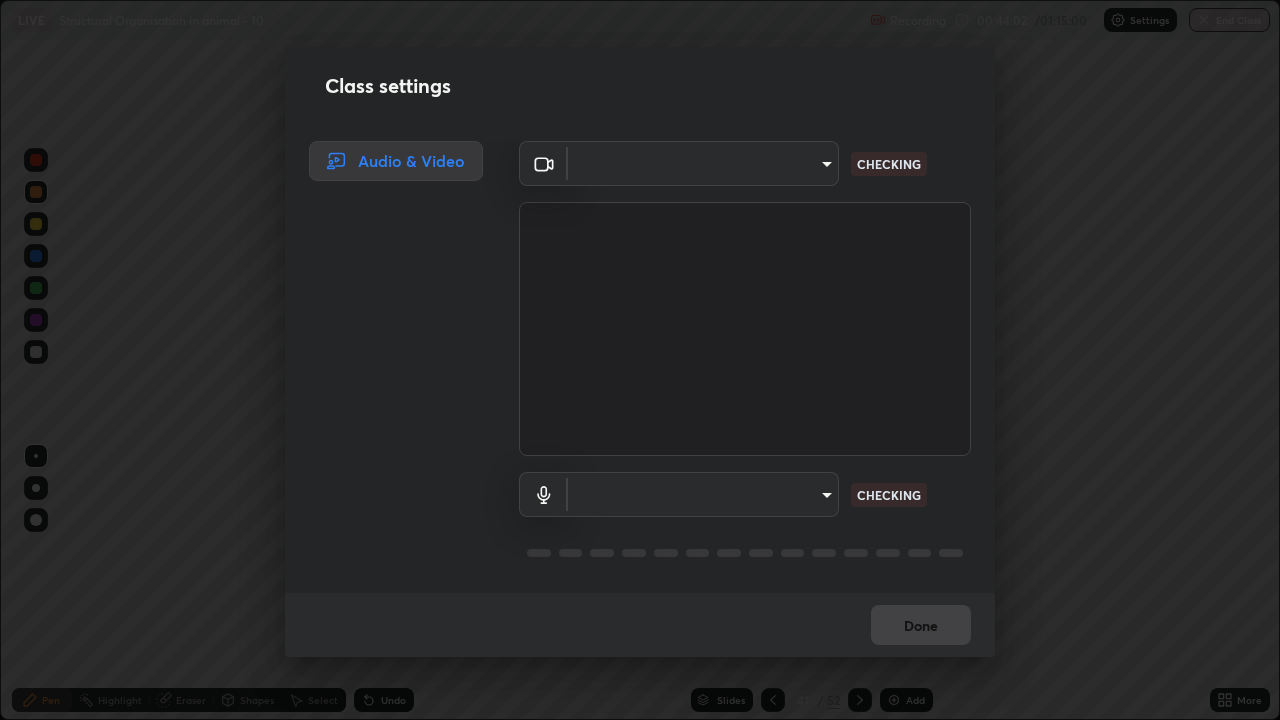 type on "bc685aeedd285d7db1af28b48484641fa4278282599c71468c92a44d82825933" 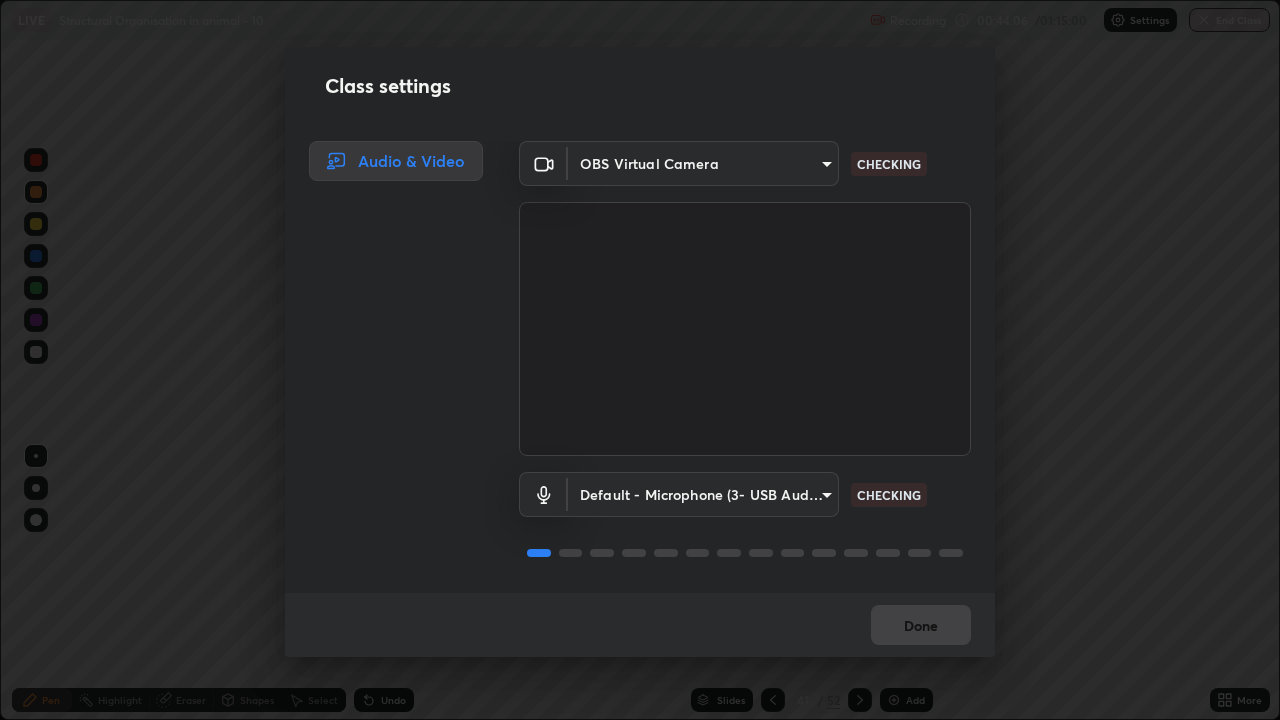 scroll, scrollTop: 2, scrollLeft: 0, axis: vertical 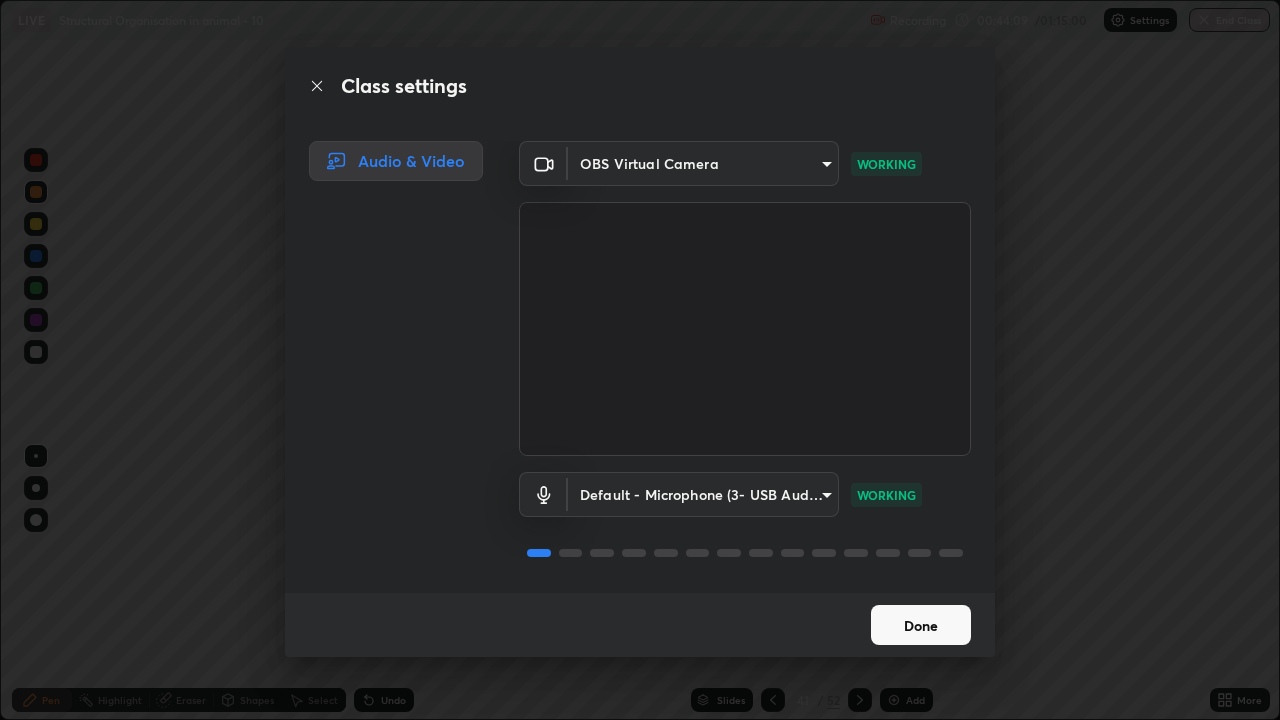 click on "Done" at bounding box center (921, 625) 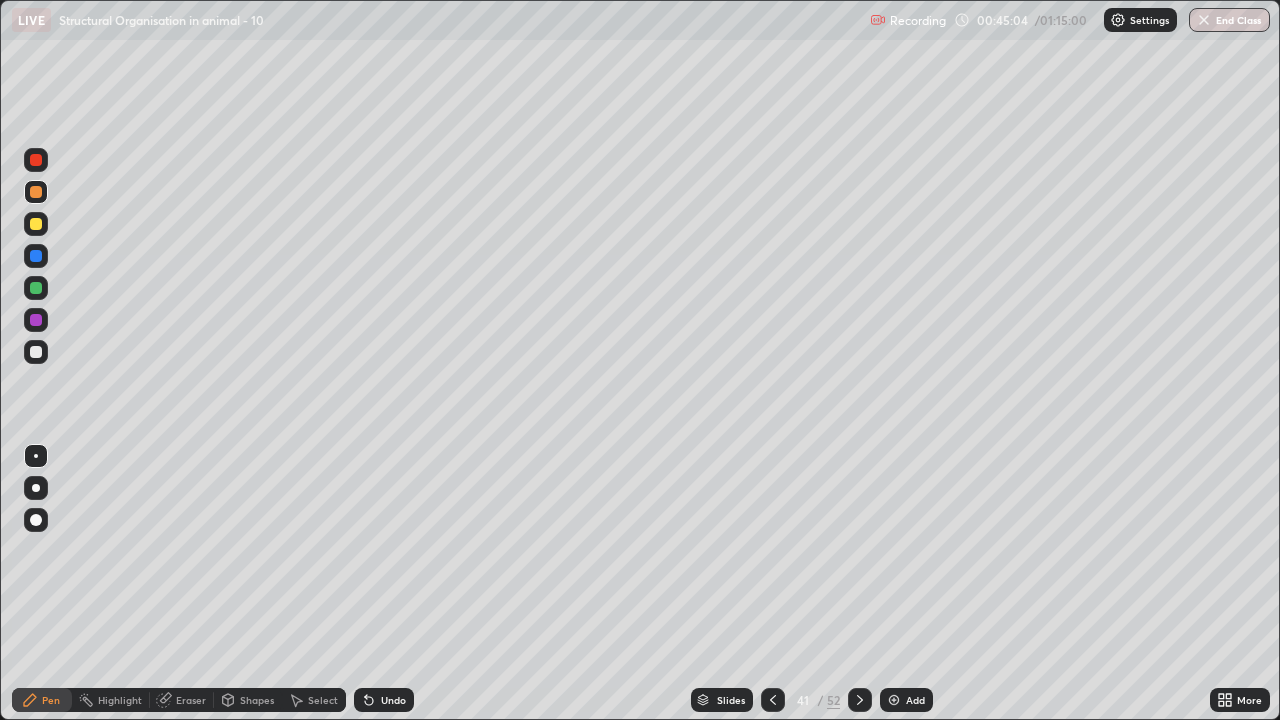 click on "Add" at bounding box center (915, 700) 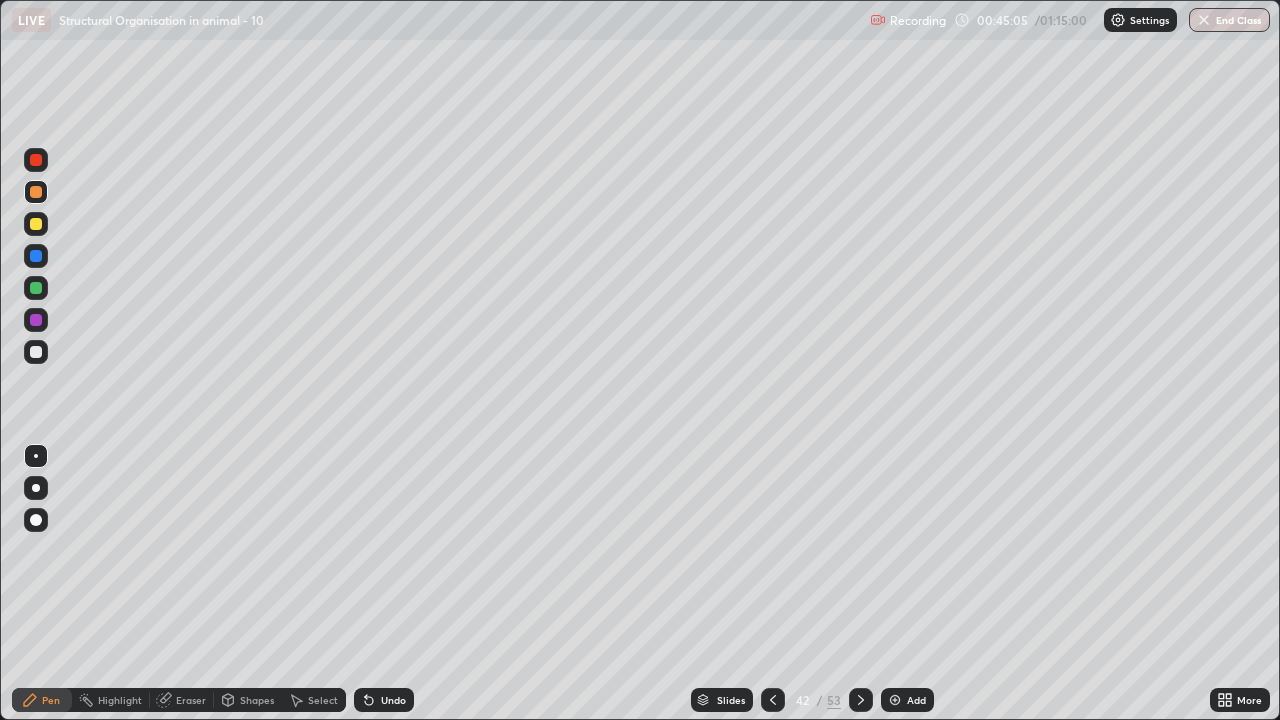click on "Add" at bounding box center (916, 700) 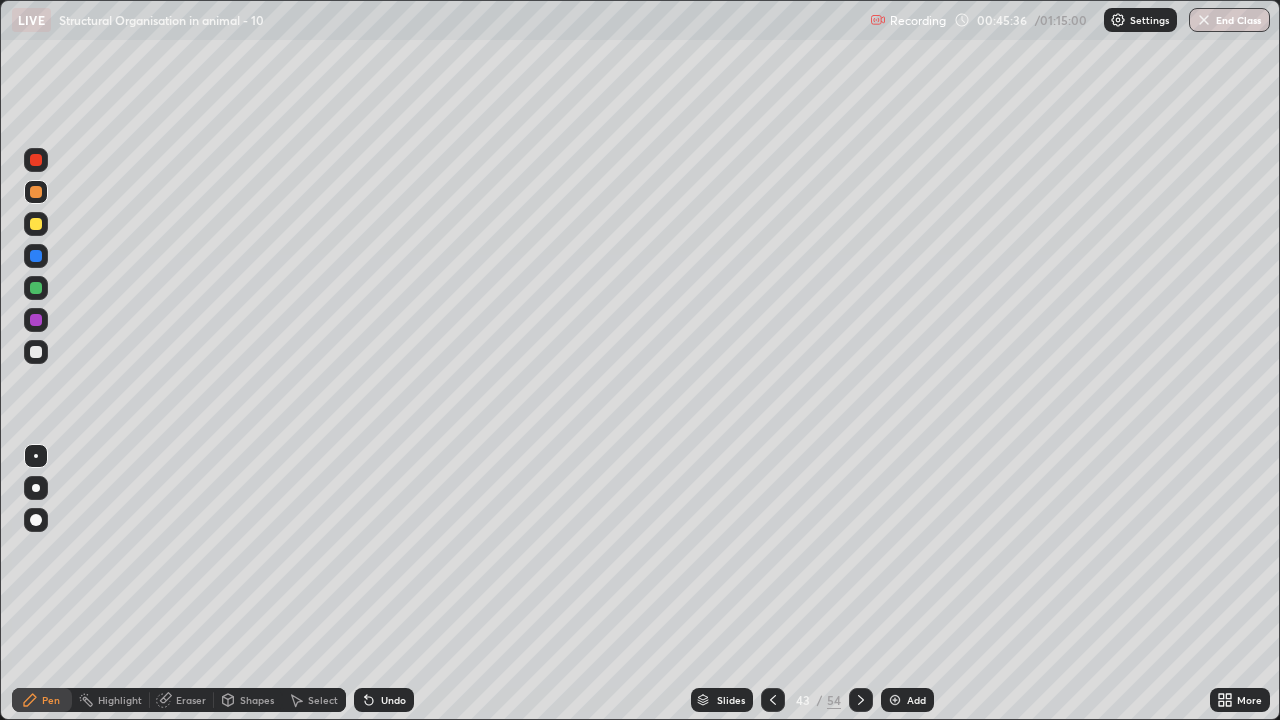 click at bounding box center [36, 224] 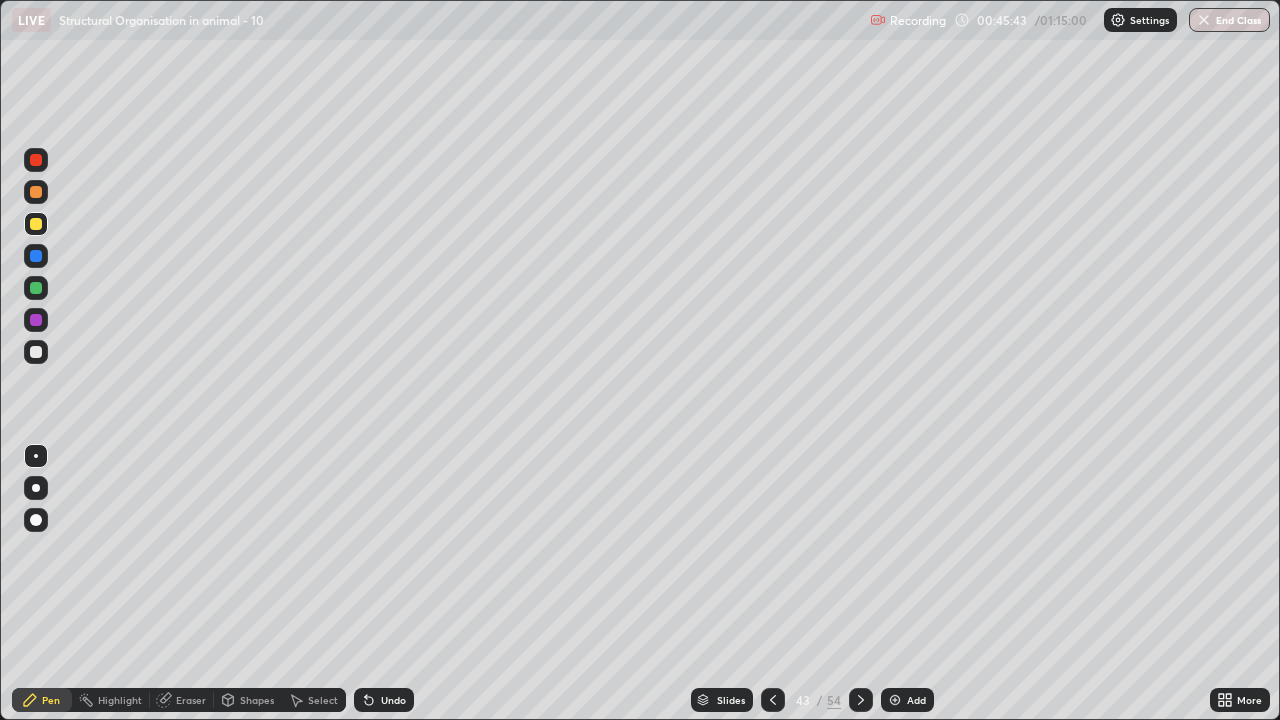 click at bounding box center (36, 256) 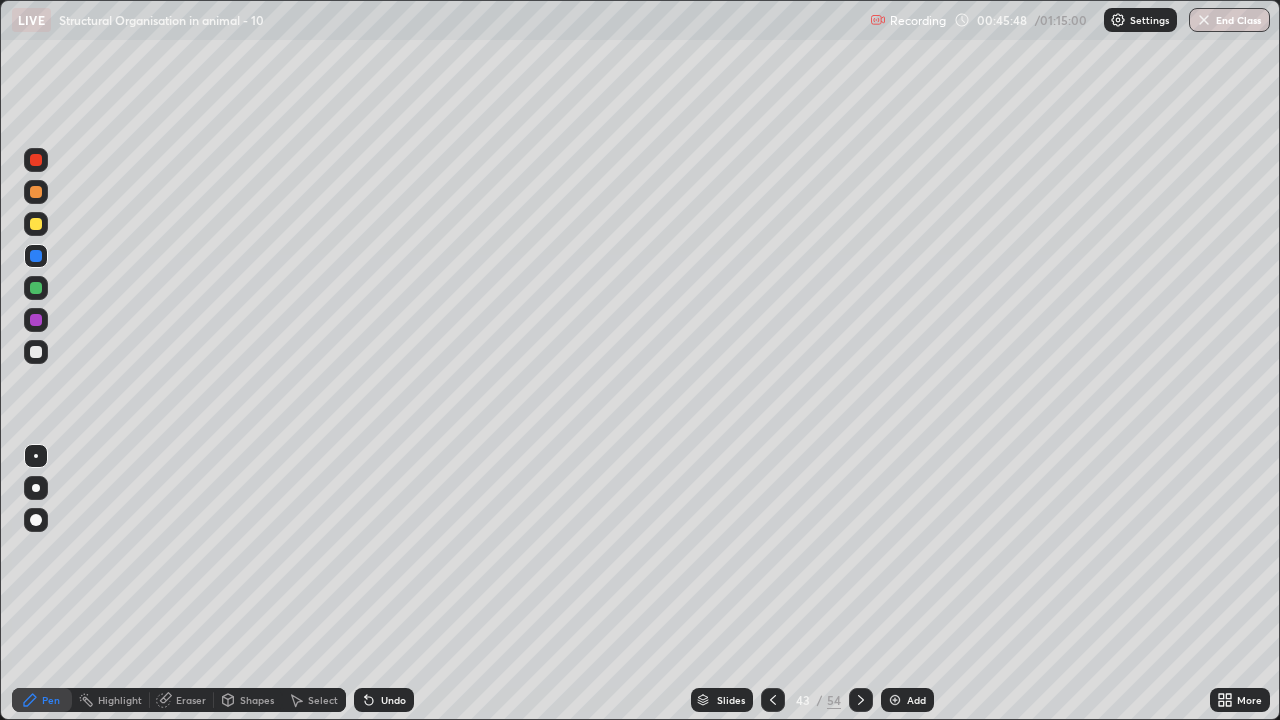 click at bounding box center (36, 320) 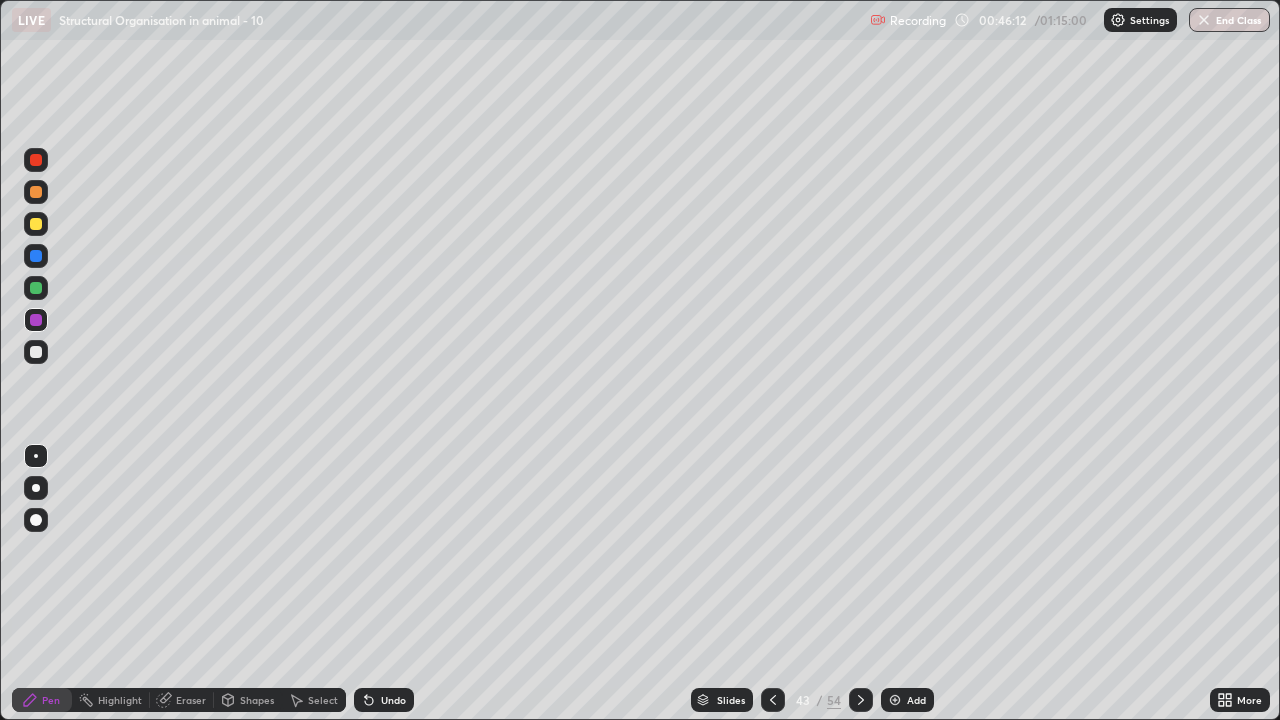 click on "Undo" at bounding box center (393, 700) 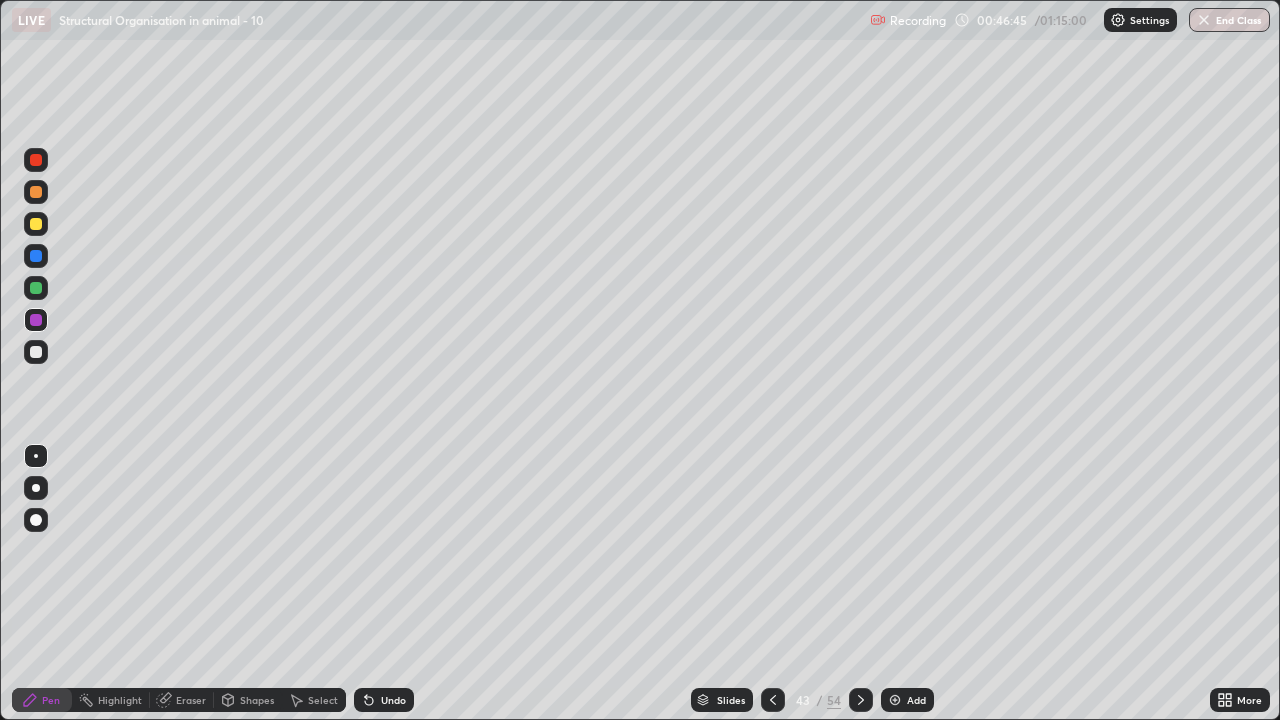 click on "Eraser" at bounding box center [191, 700] 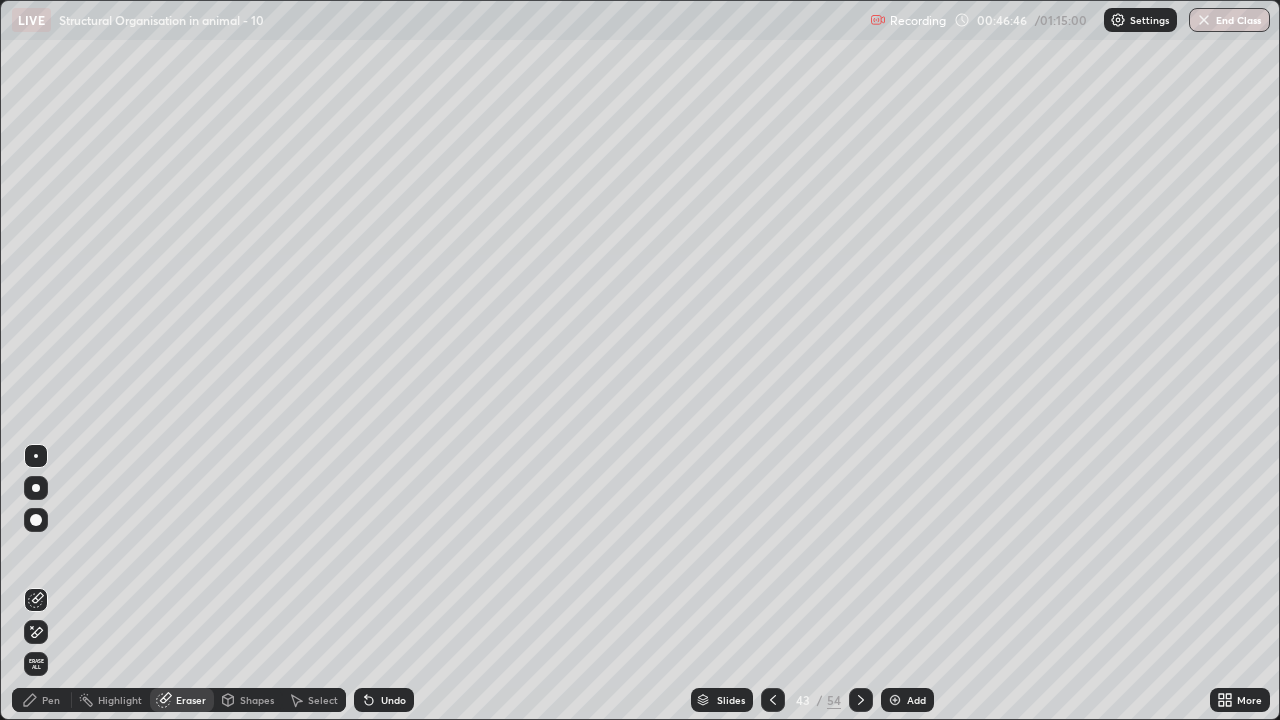 click on "Pen" at bounding box center [51, 700] 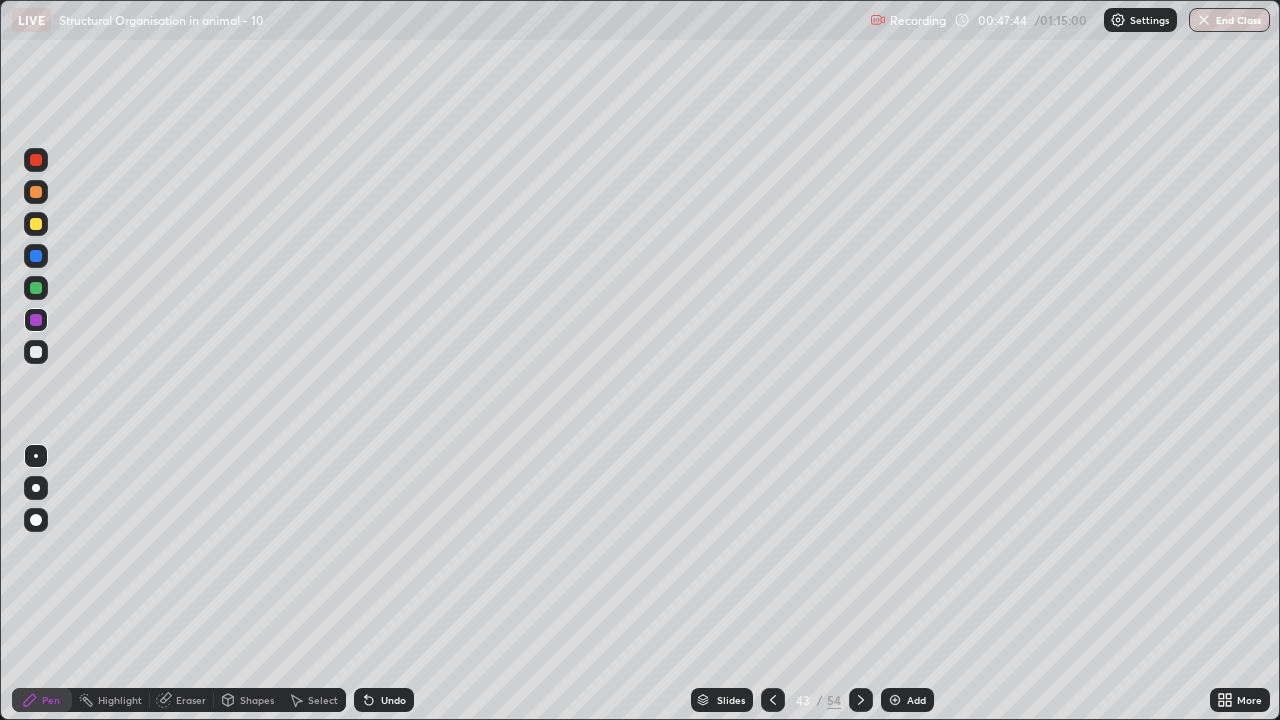 click on "Eraser" at bounding box center (191, 700) 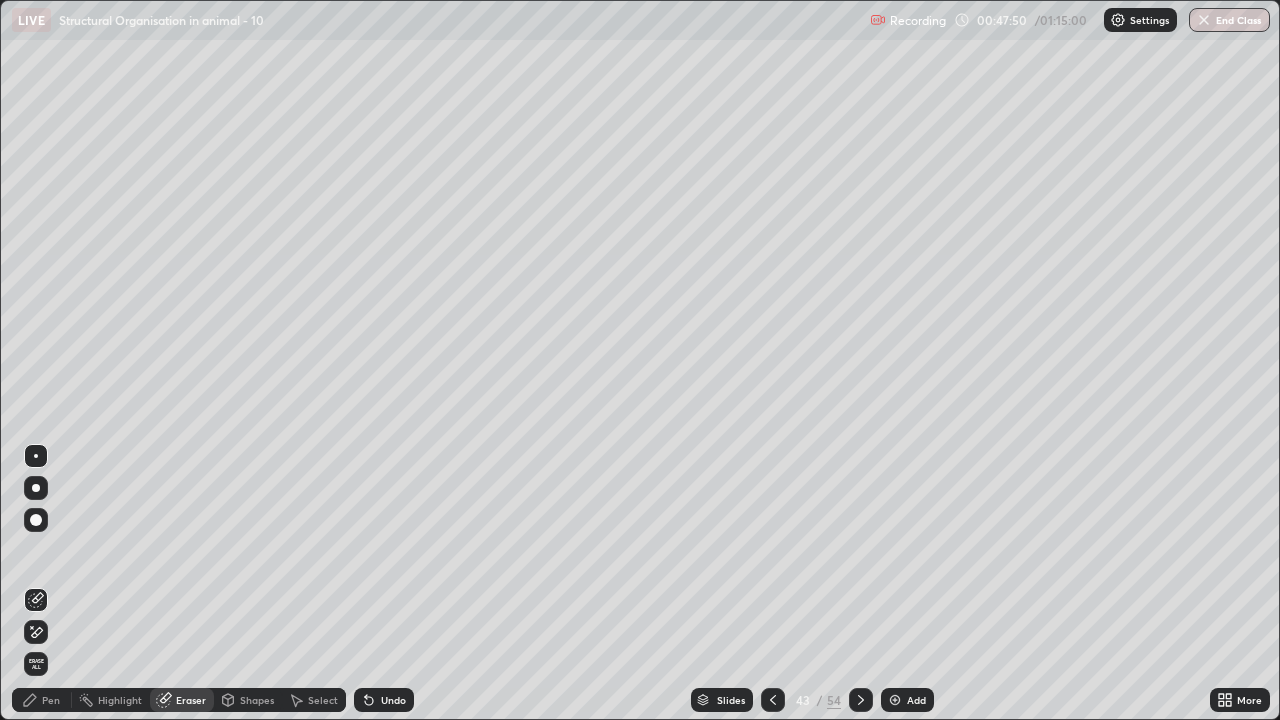 click on "Pen" at bounding box center (42, 700) 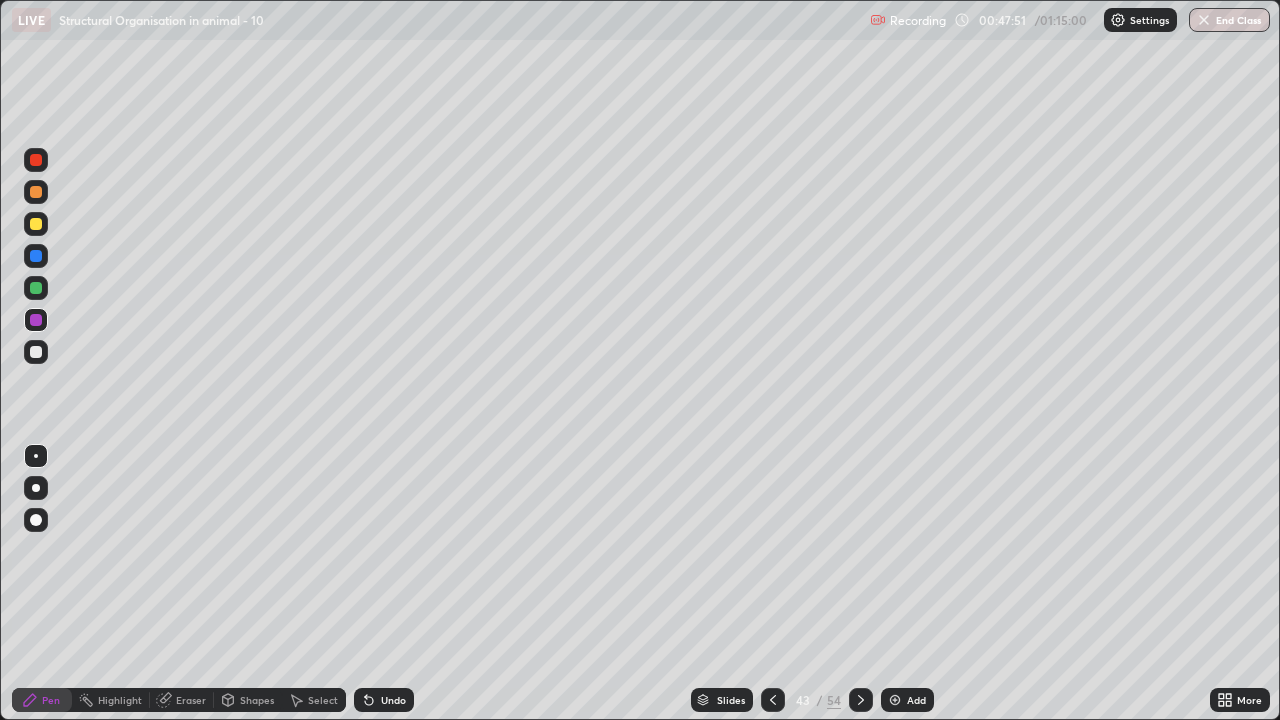 click at bounding box center [36, 320] 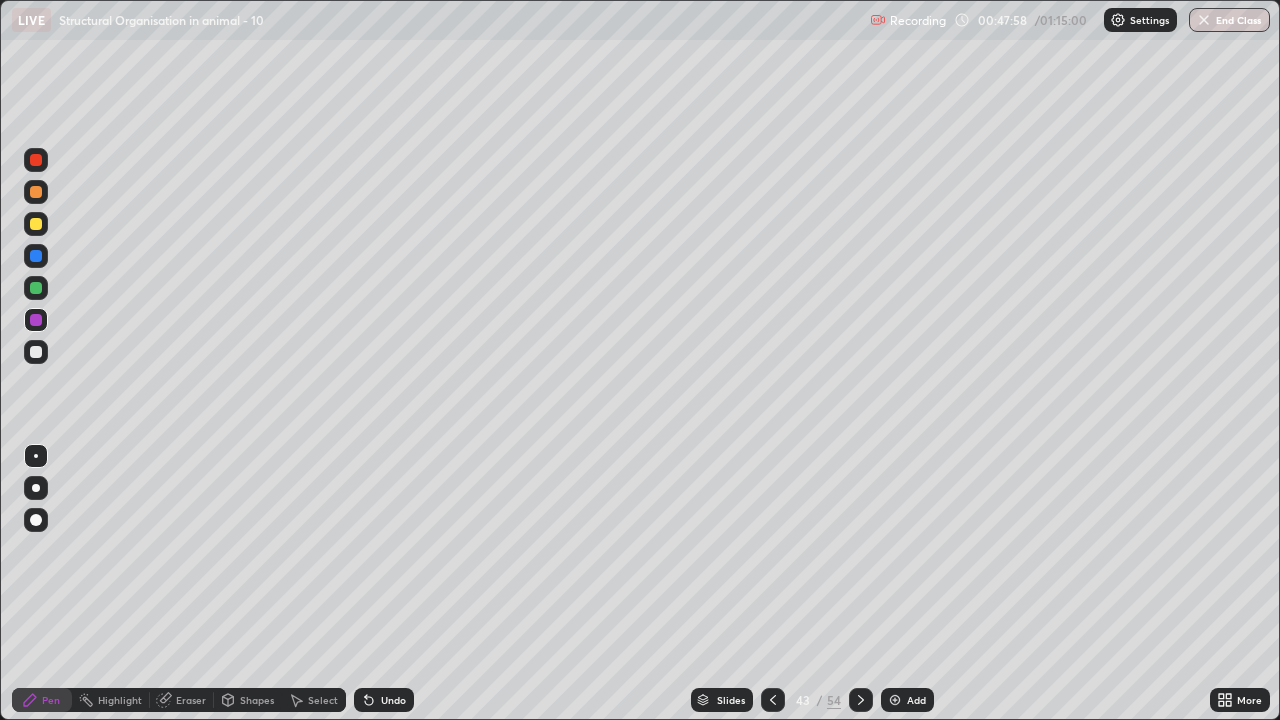 click at bounding box center [36, 288] 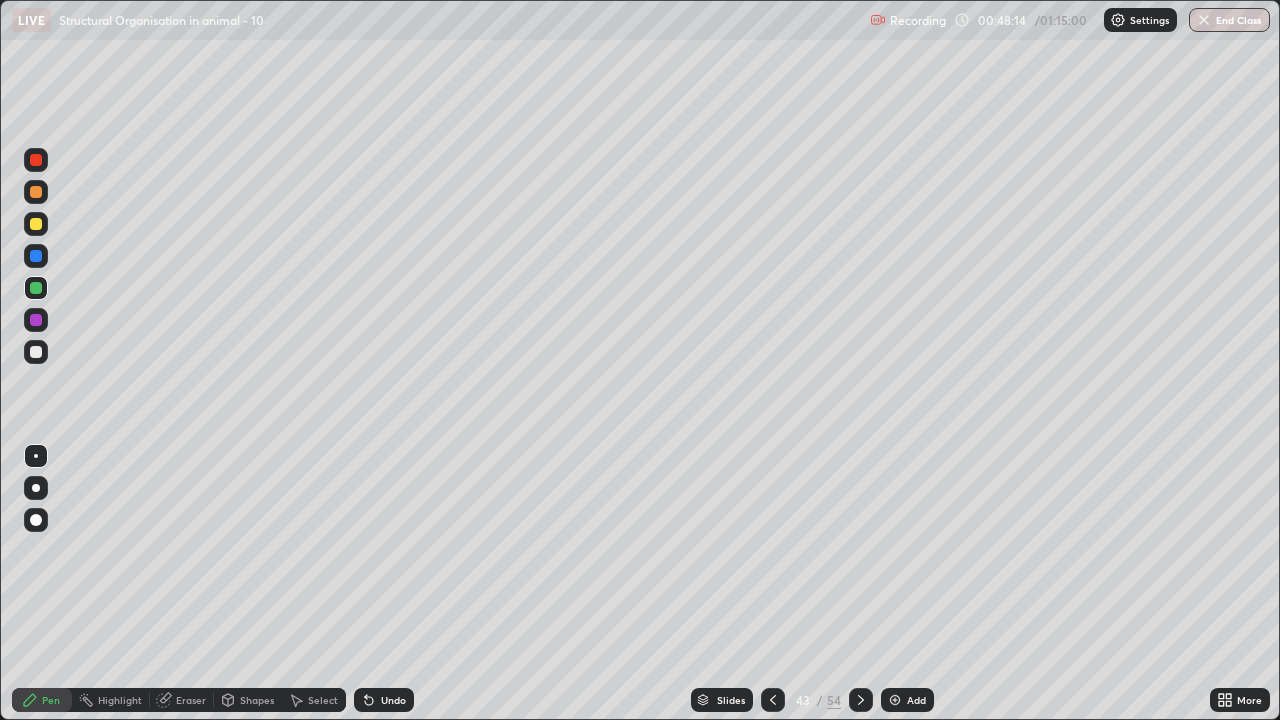 click on "Undo" at bounding box center [393, 700] 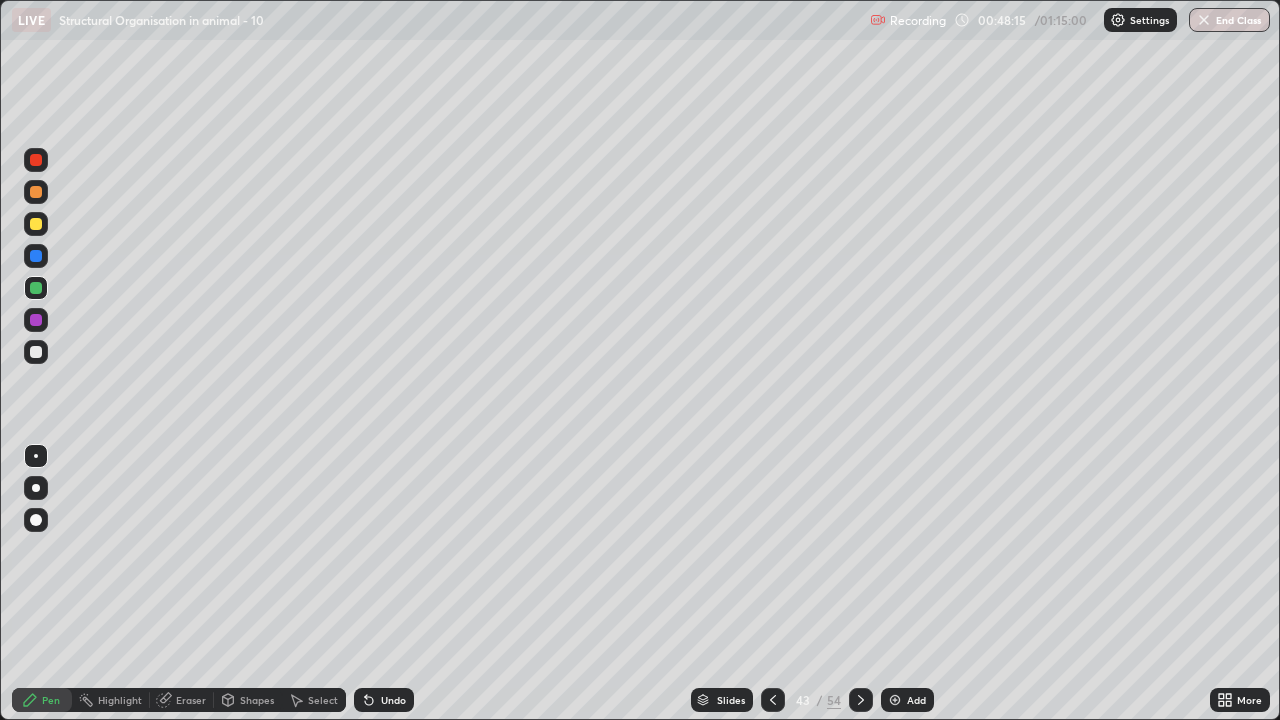 click at bounding box center [36, 352] 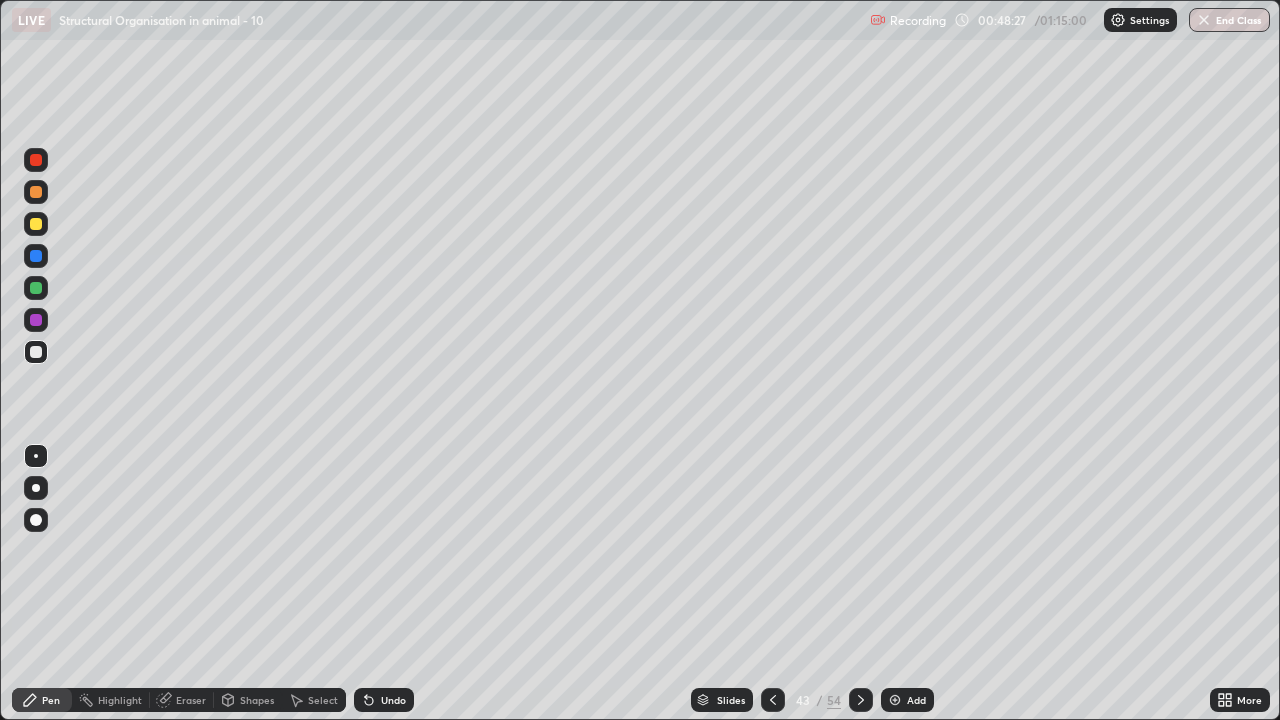 click at bounding box center [36, 288] 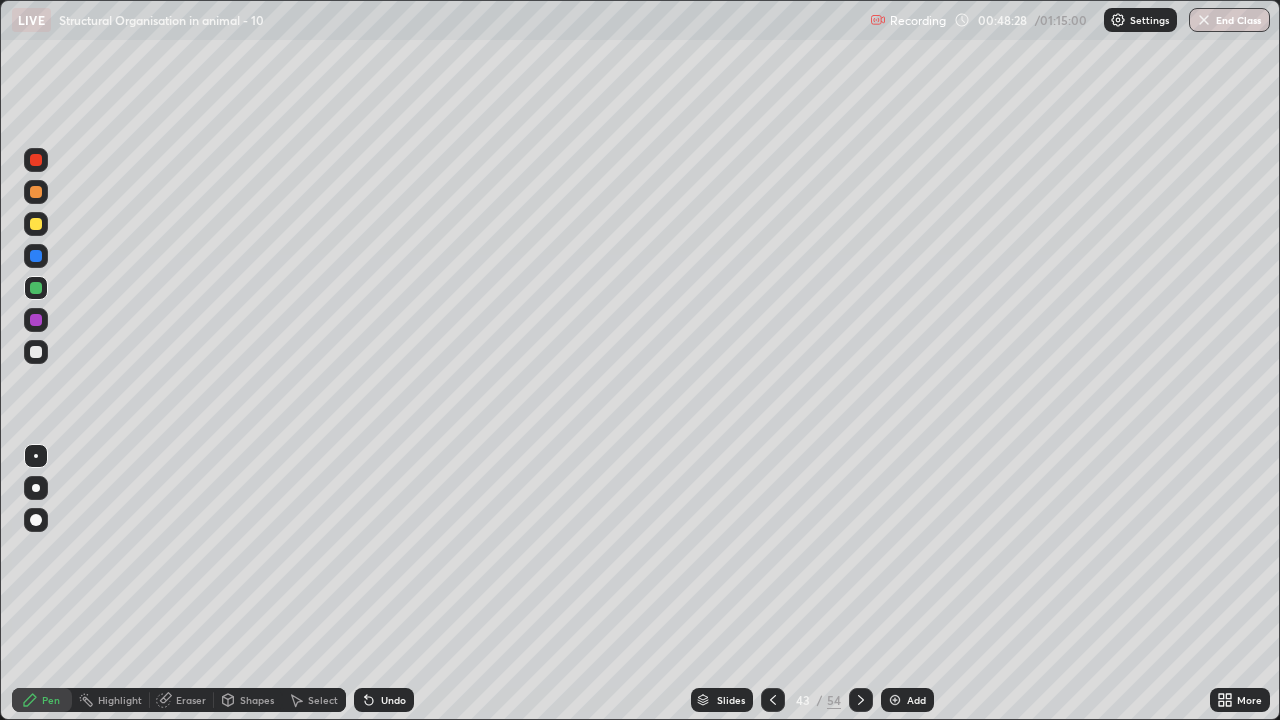 click at bounding box center [36, 288] 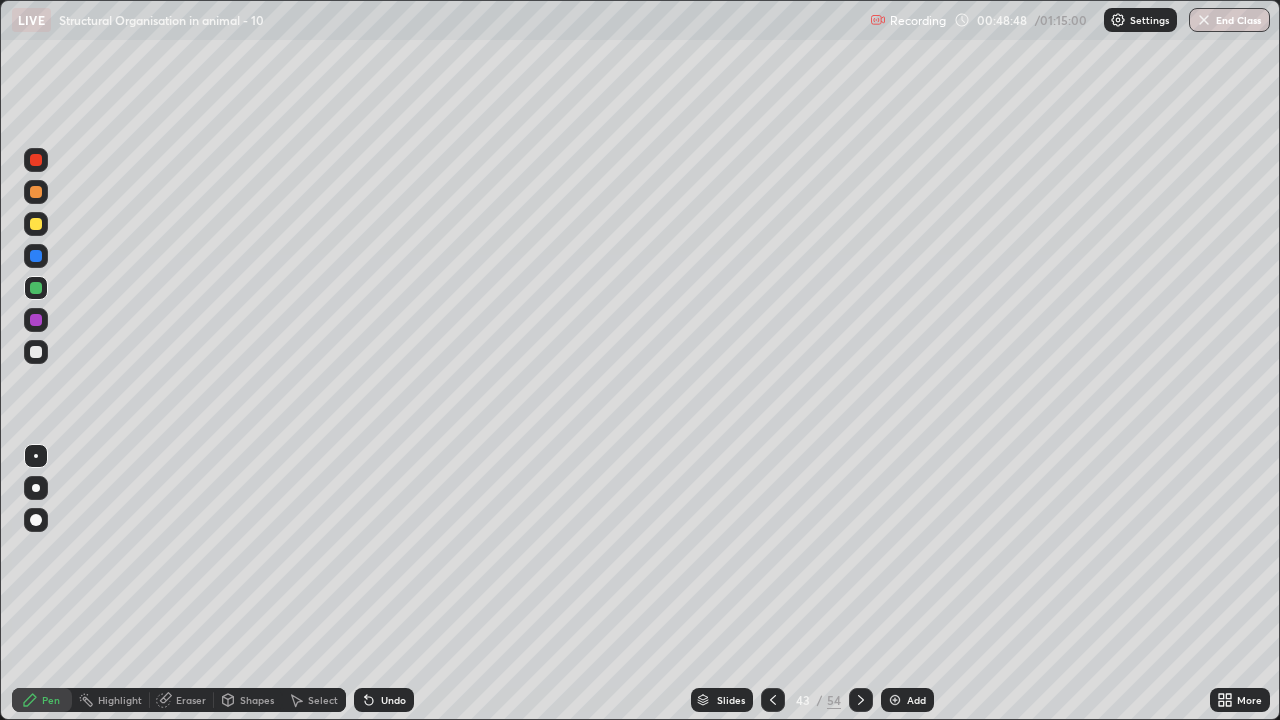 click at bounding box center [36, 224] 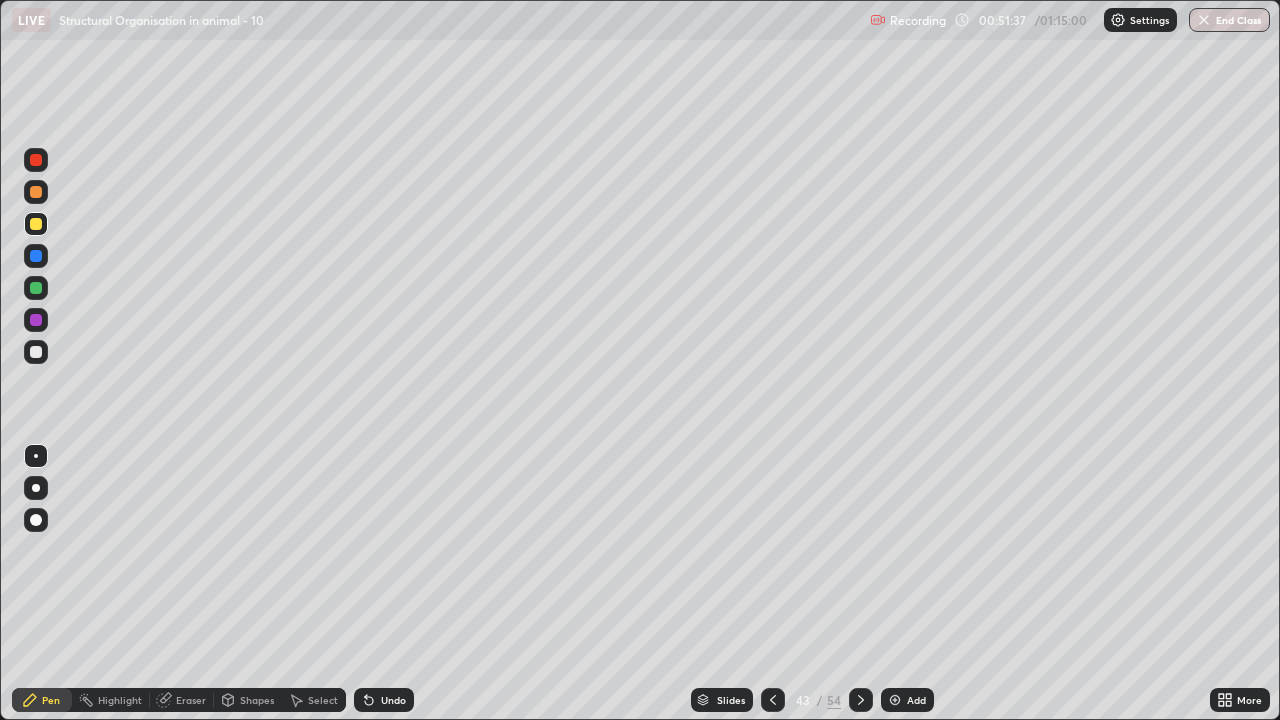 click 